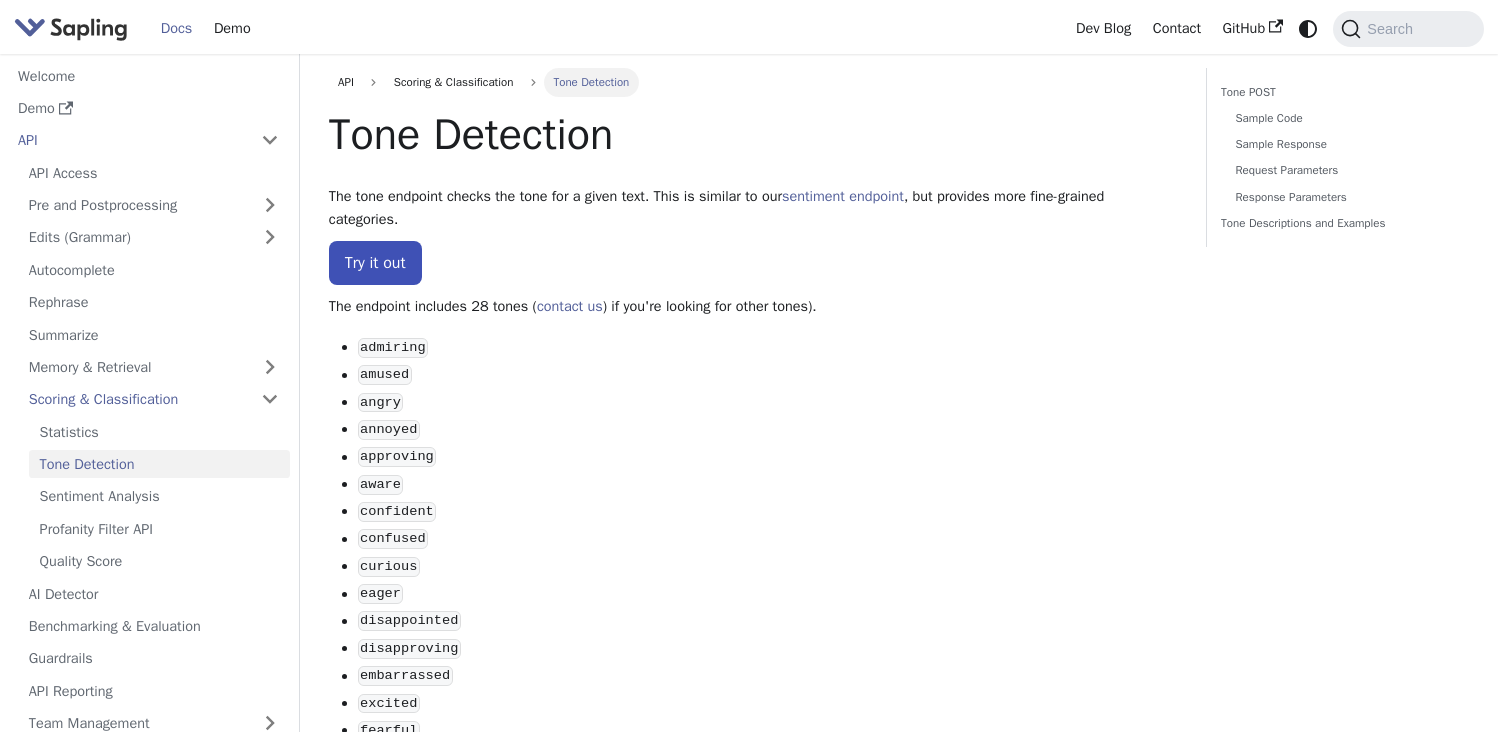 click on "admiring" at bounding box center [393, 348] 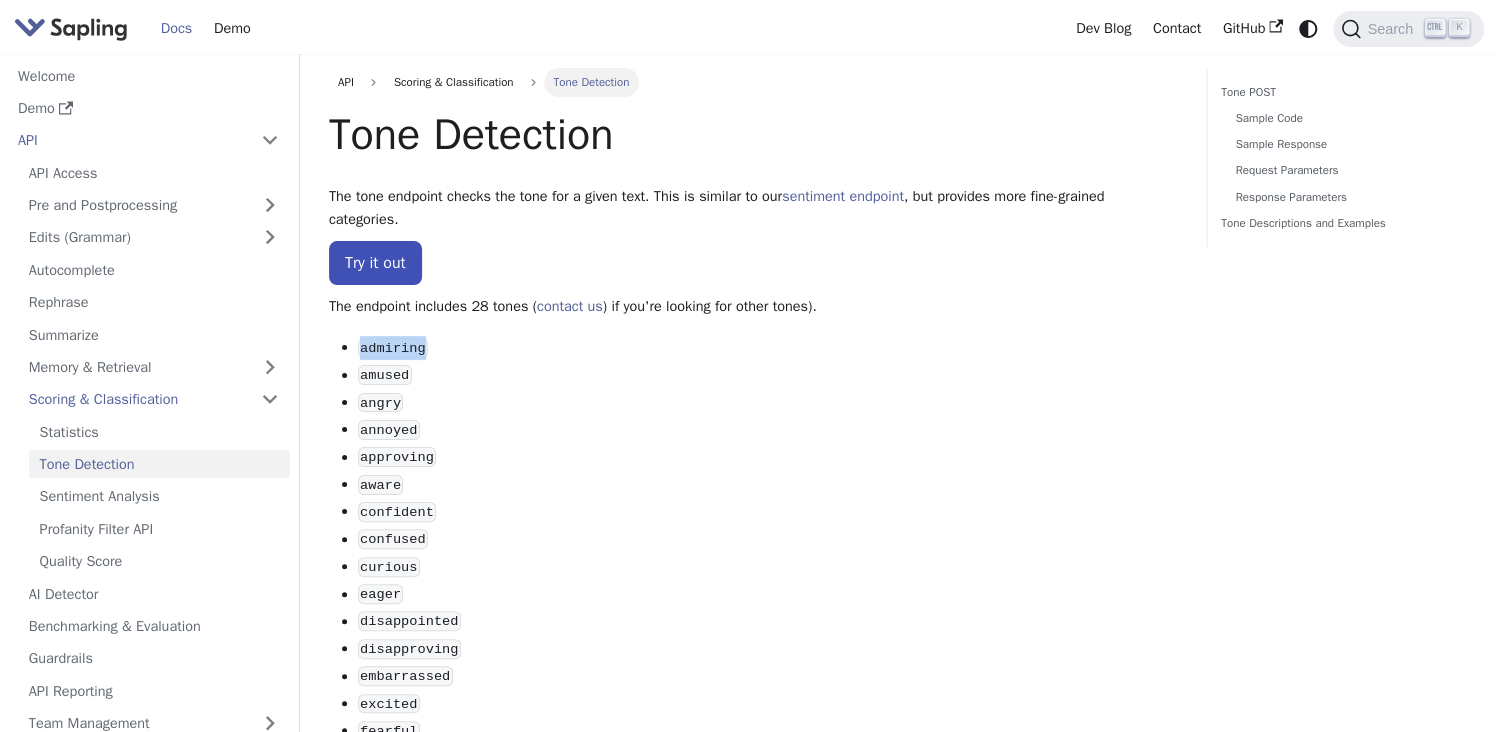 click on "admiring" at bounding box center (393, 348) 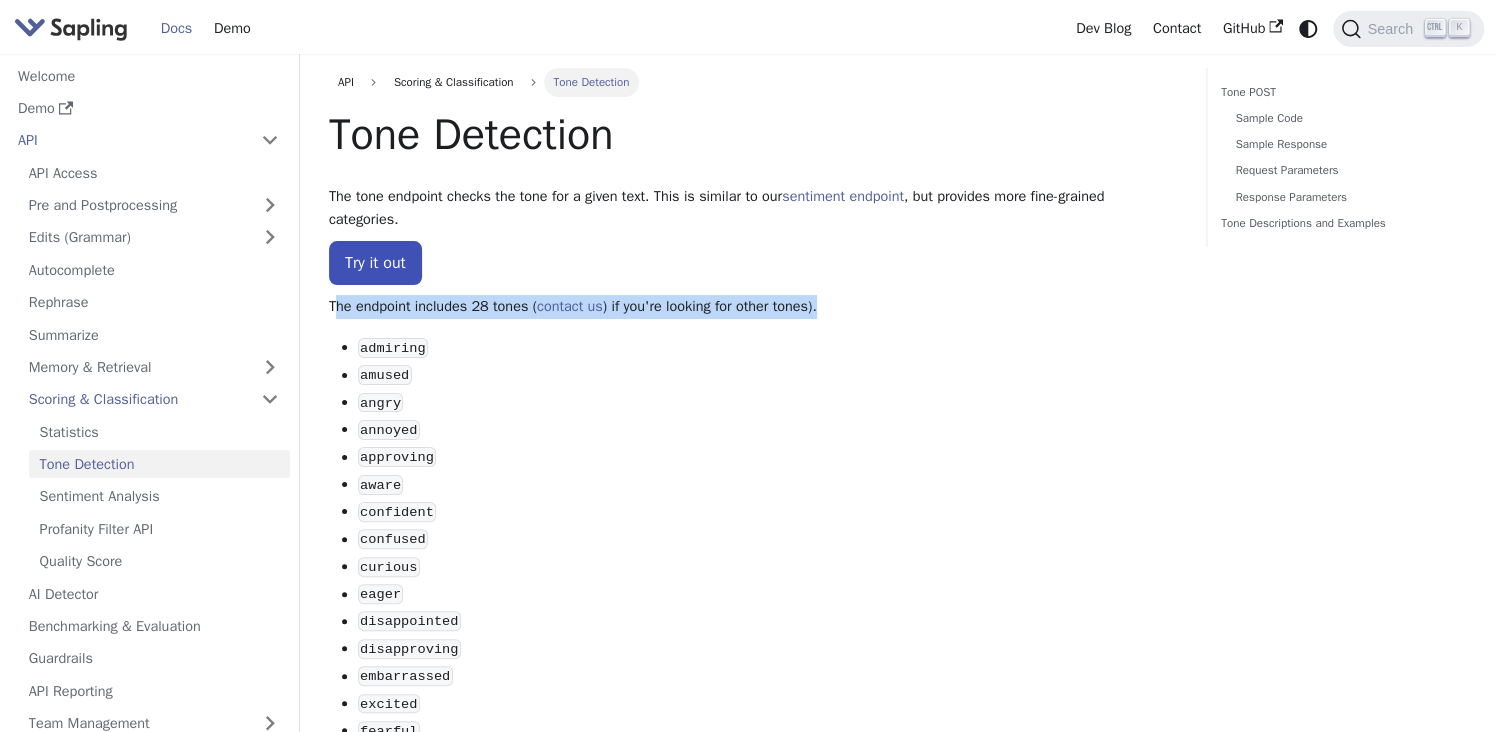 drag, startPoint x: 338, startPoint y: 306, endPoint x: 868, endPoint y: 298, distance: 530.06036 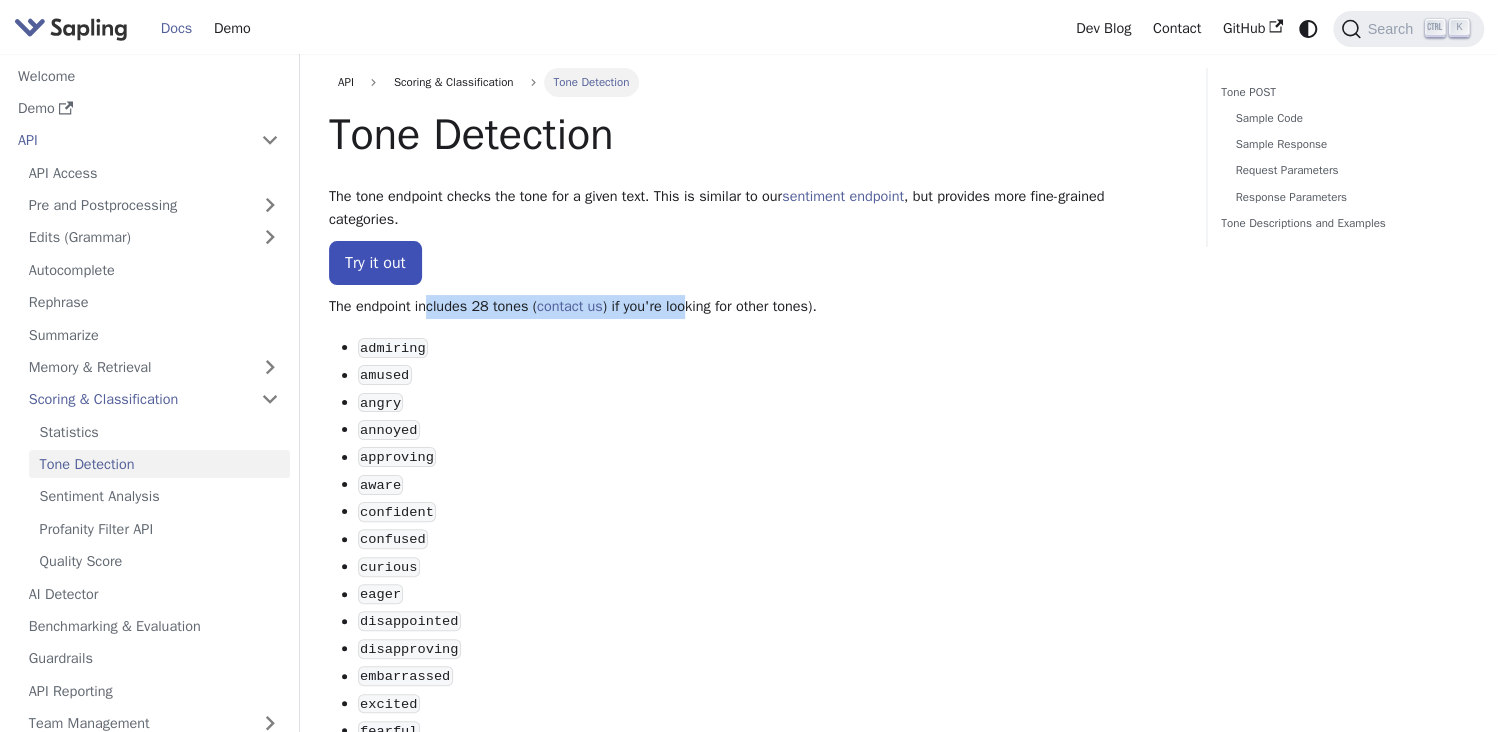 drag, startPoint x: 429, startPoint y: 301, endPoint x: 784, endPoint y: 298, distance: 355.01266 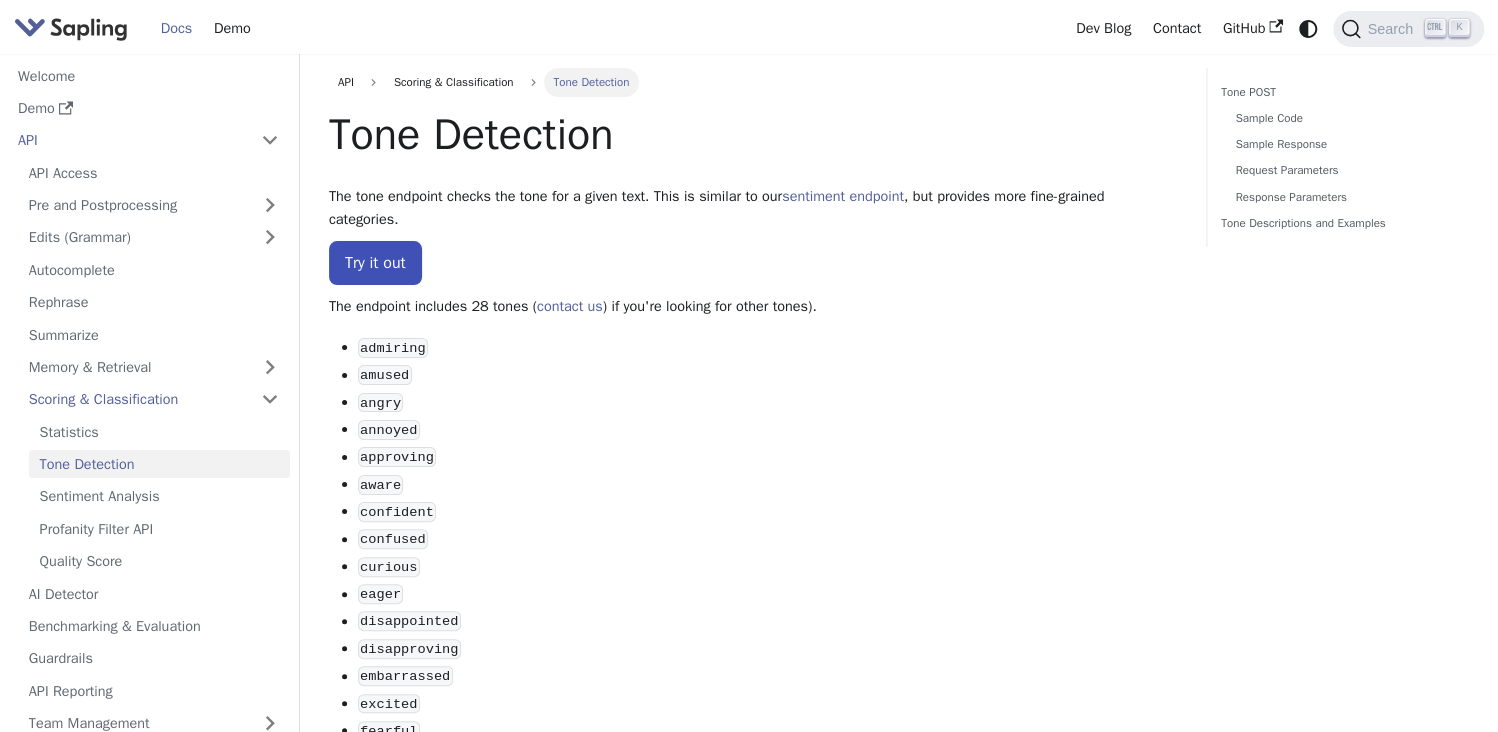 click on "The endpoint includes 28 tones ( contact us ) if you're looking for other tones)." at bounding box center (753, 307) 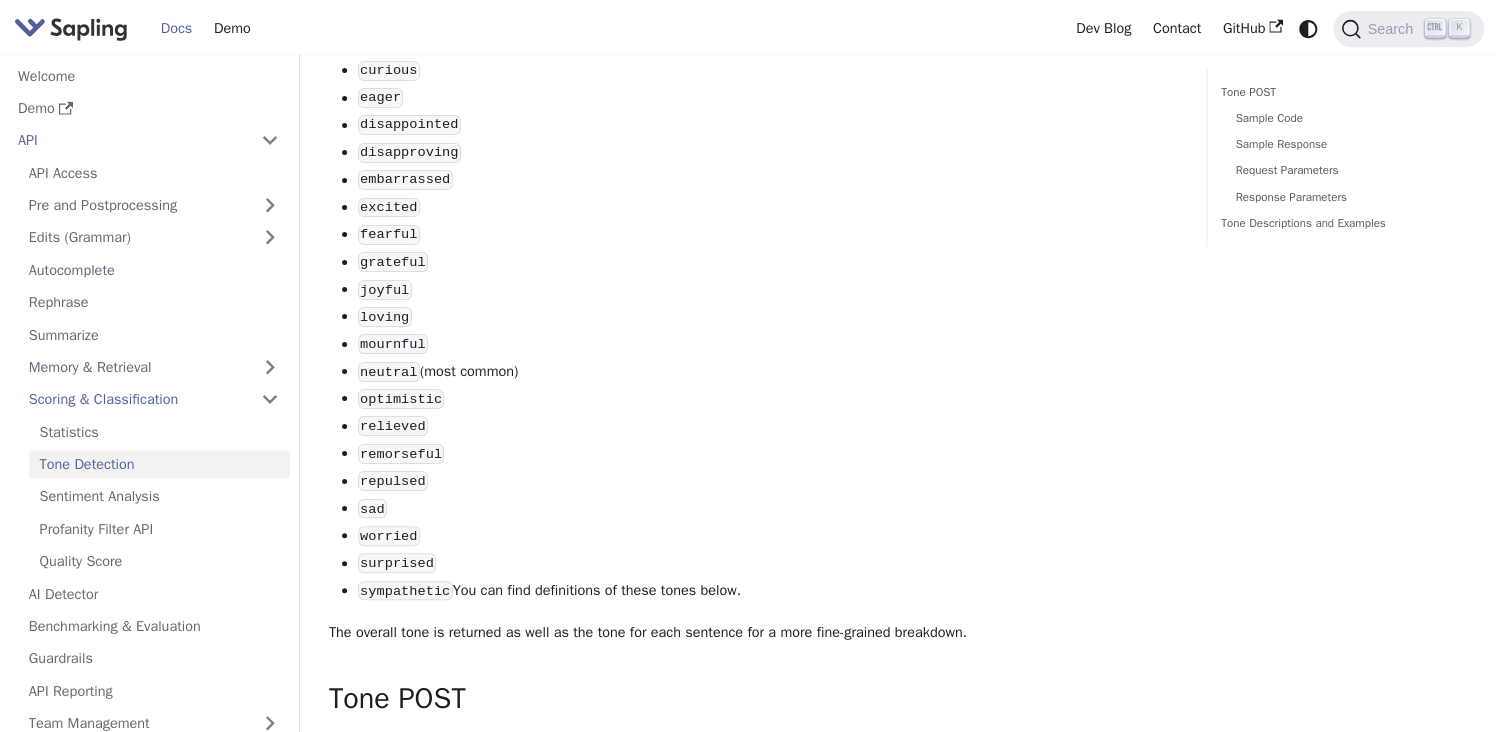 scroll, scrollTop: 500, scrollLeft: 0, axis: vertical 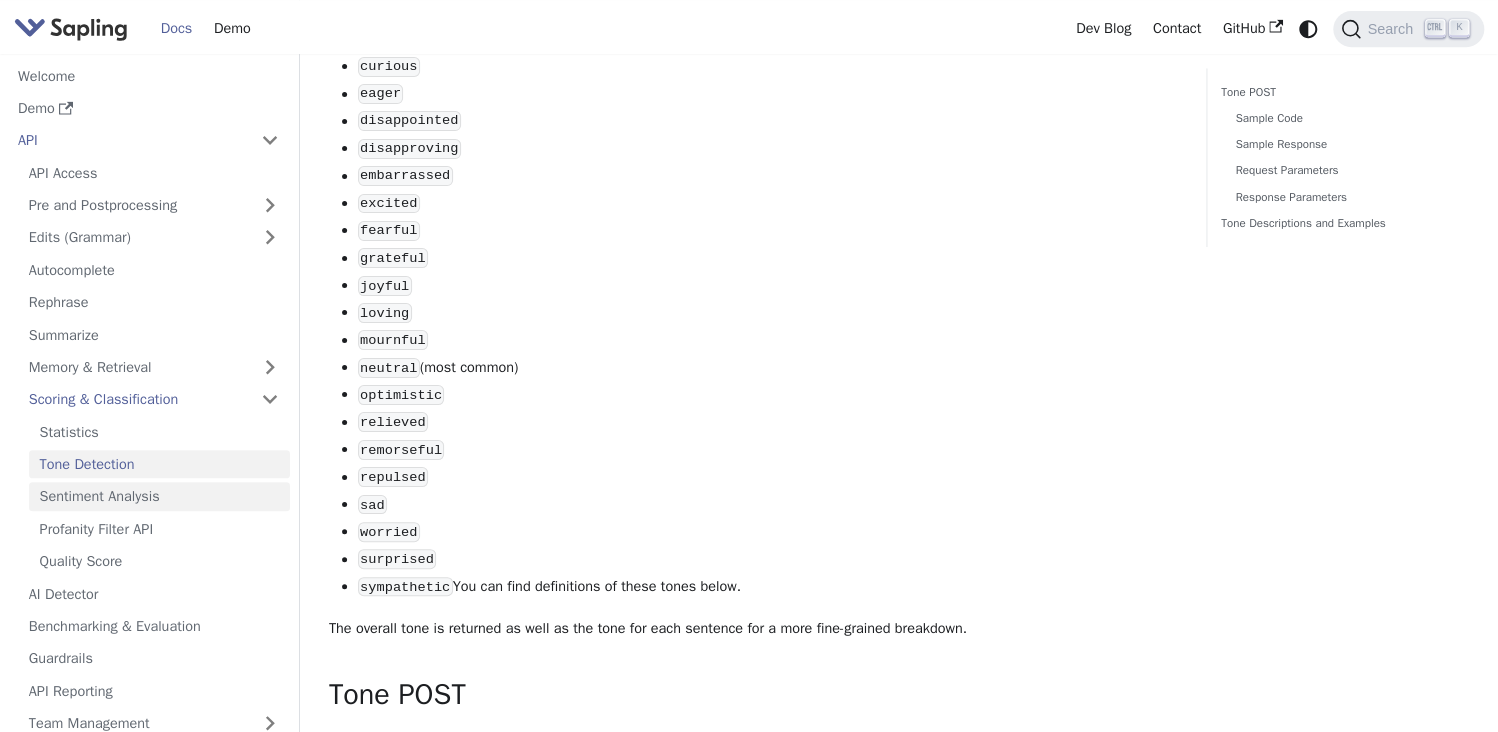 click on "Sentiment Analysis" at bounding box center [159, 496] 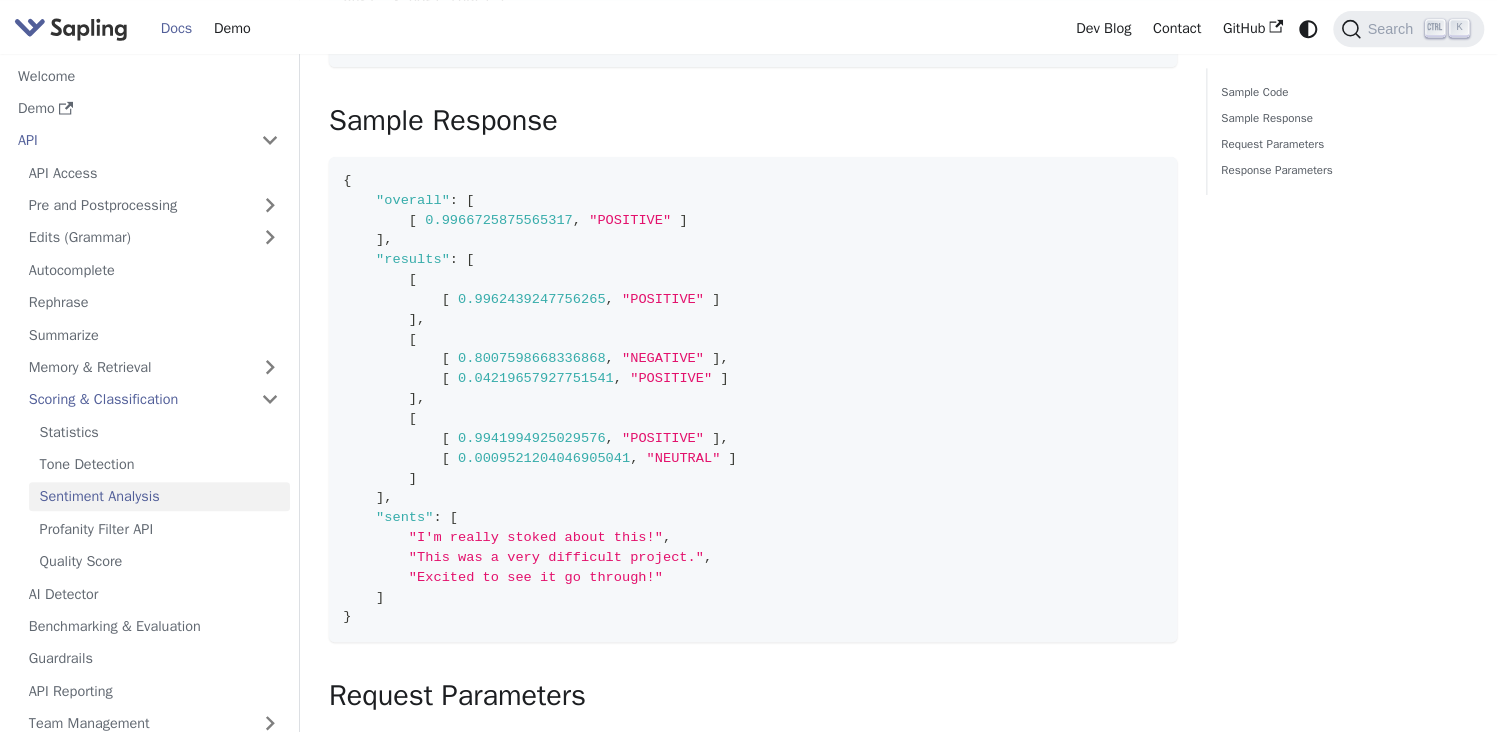 scroll, scrollTop: 0, scrollLeft: 0, axis: both 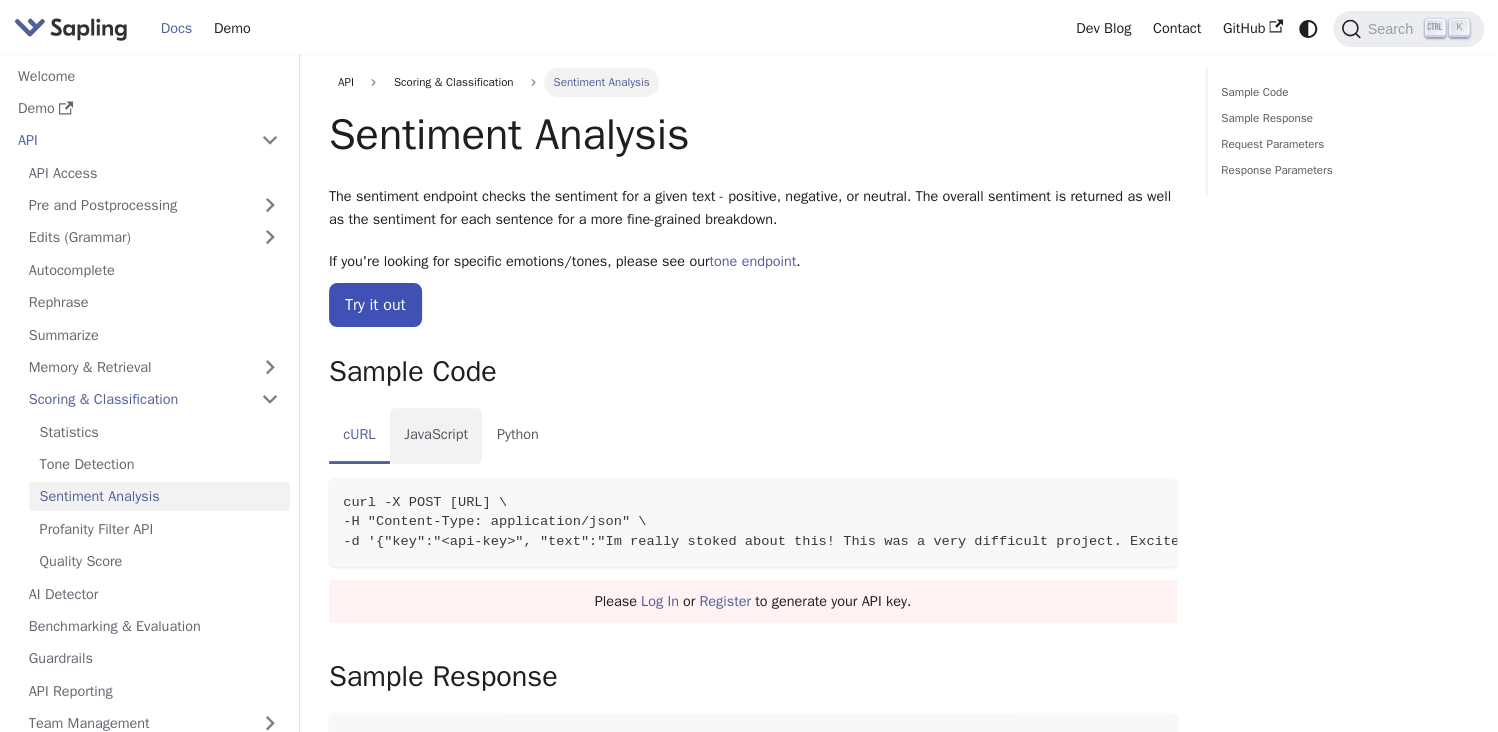 click on "JavaScript" at bounding box center [436, 436] 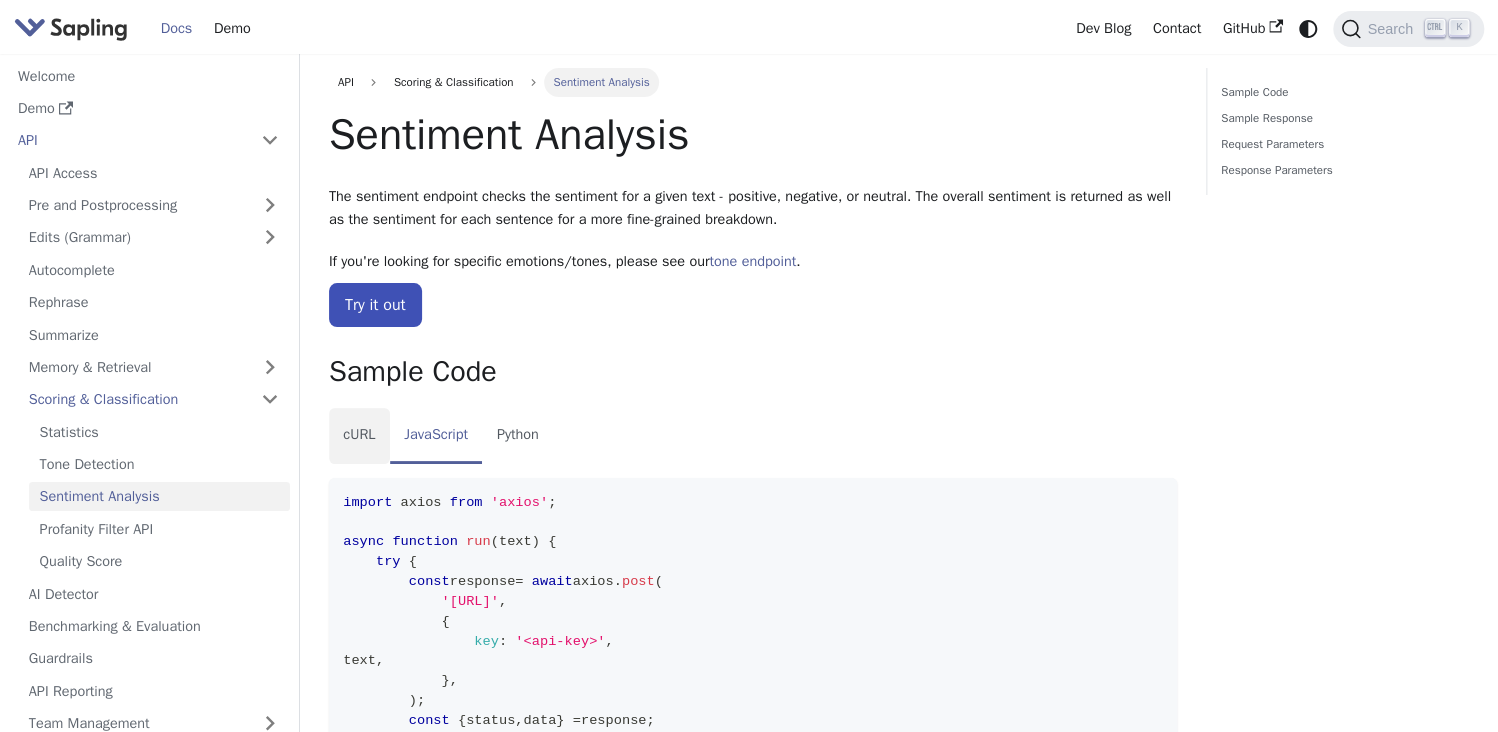 click on "cURL" at bounding box center (359, 436) 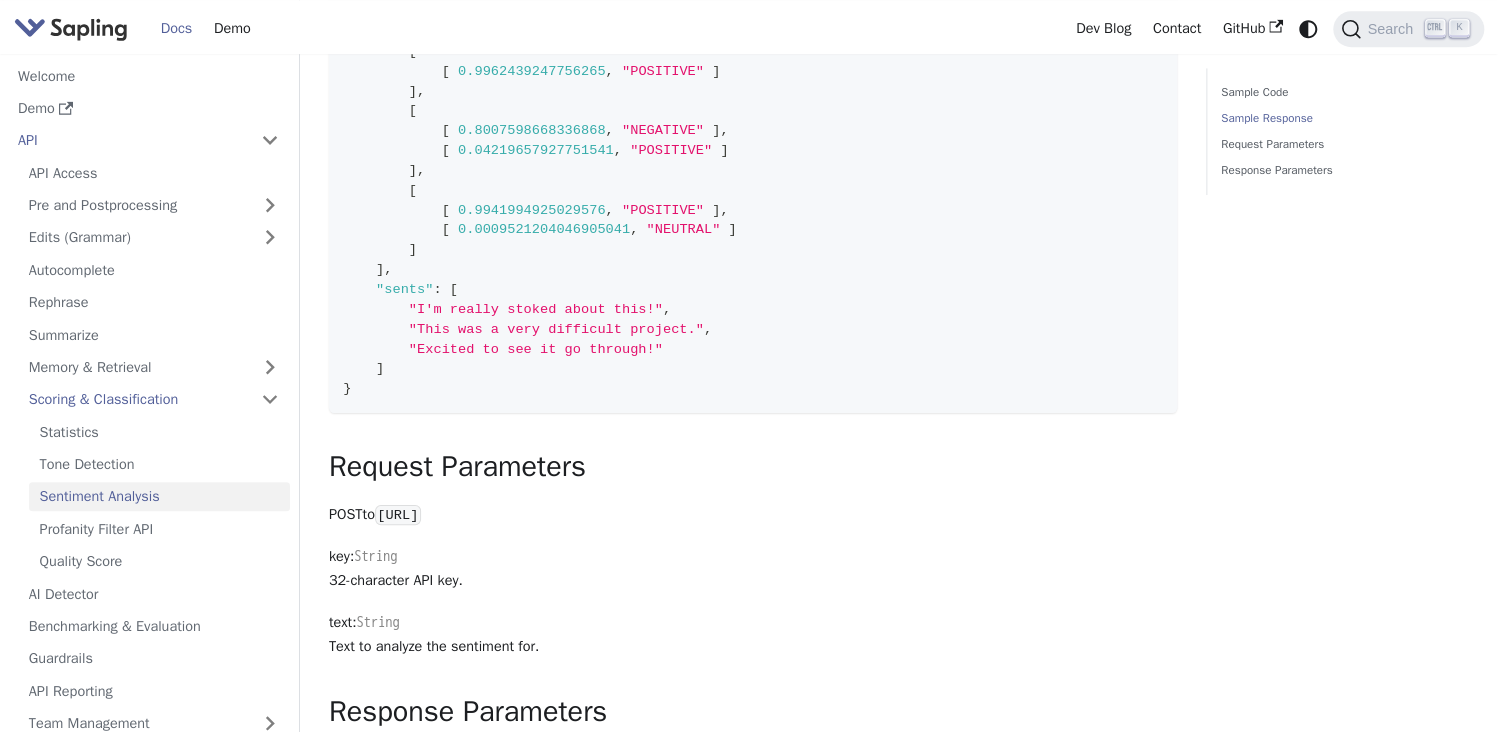 scroll, scrollTop: 800, scrollLeft: 0, axis: vertical 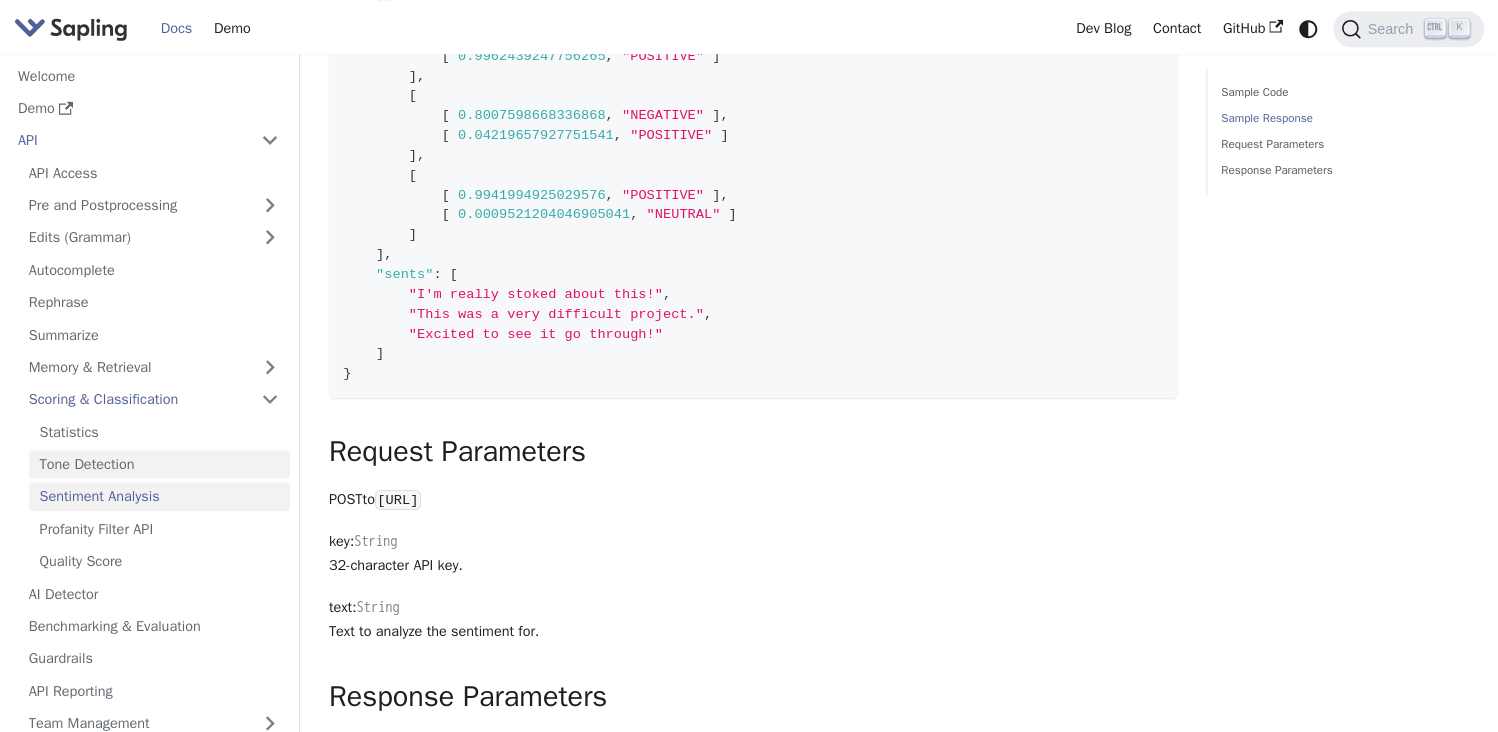 click on "Tone Detection" at bounding box center [159, 464] 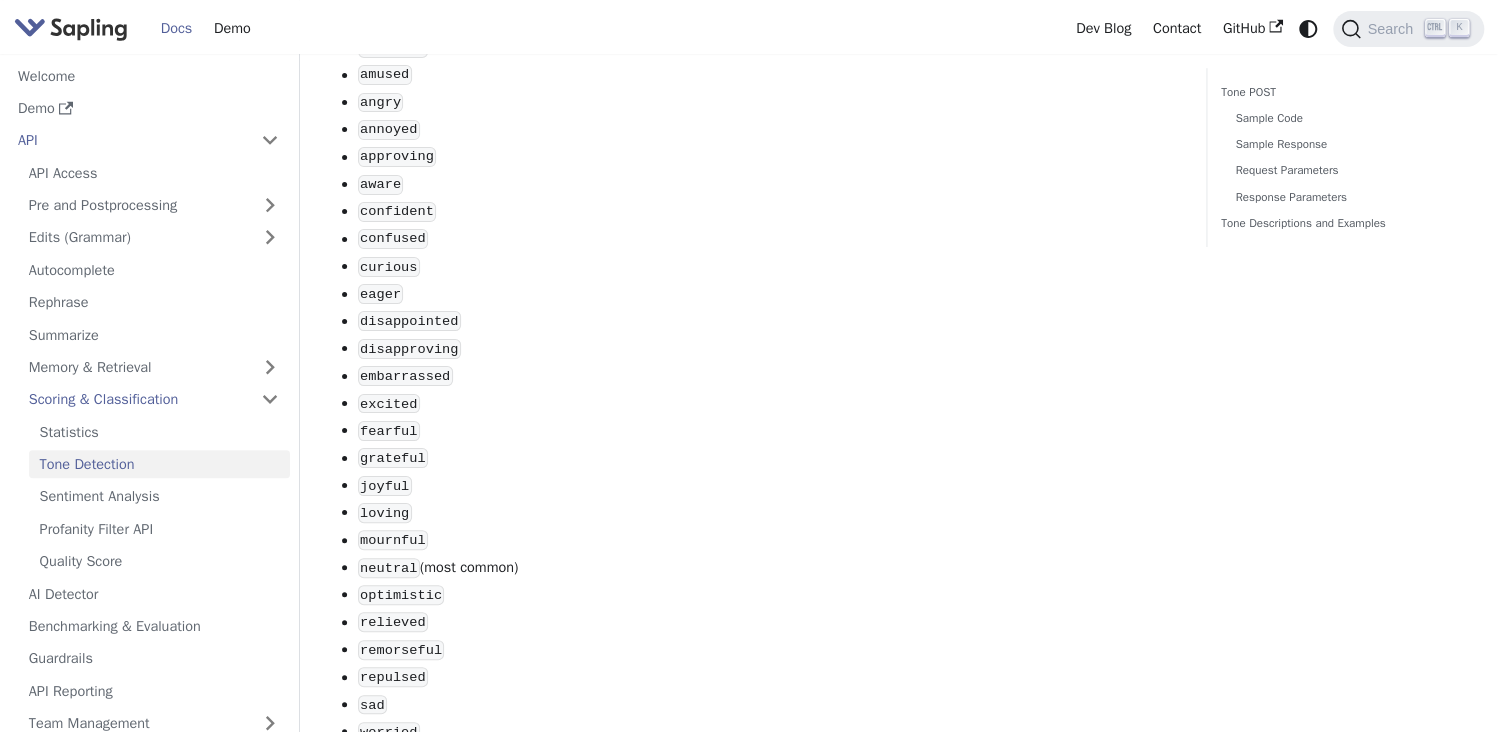 scroll, scrollTop: 600, scrollLeft: 0, axis: vertical 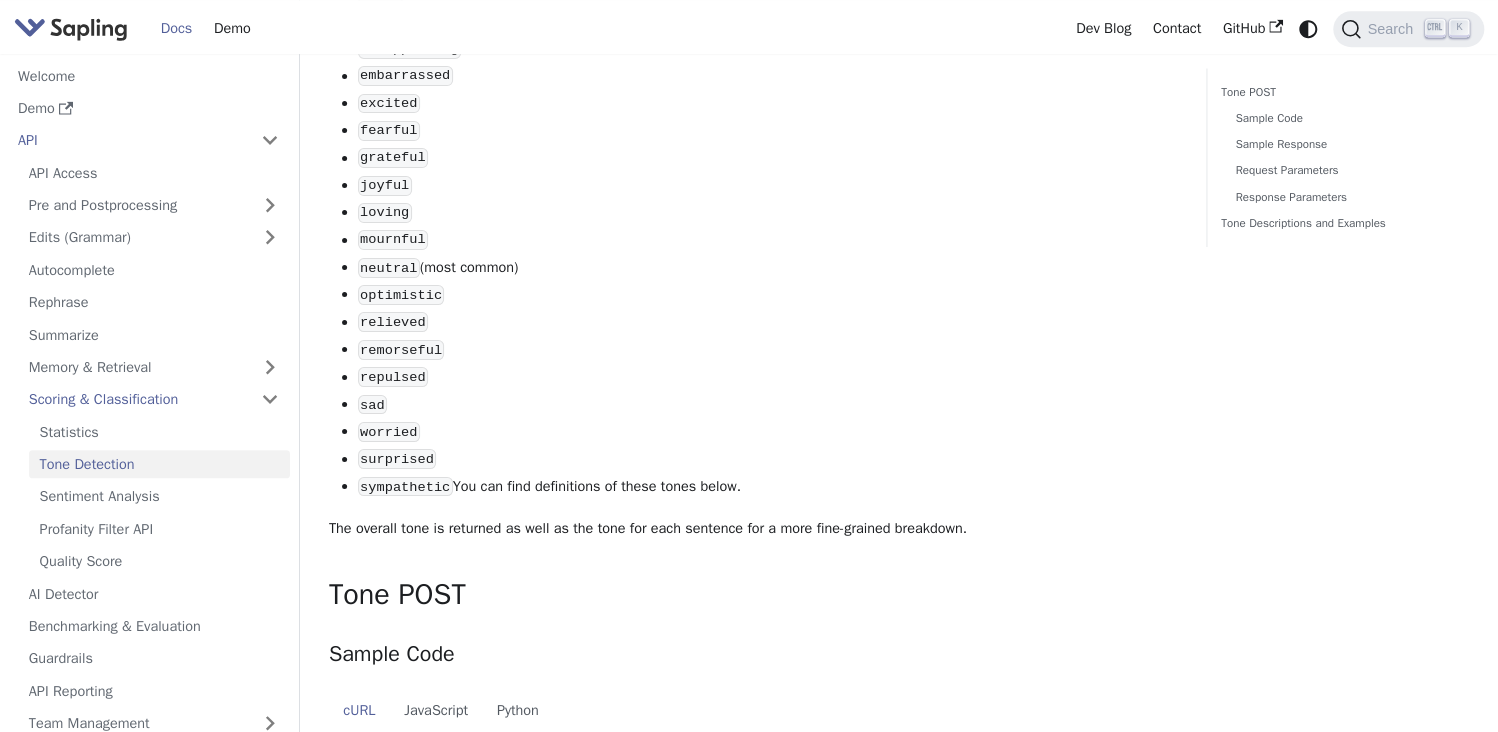click on "worried" at bounding box center (389, 432) 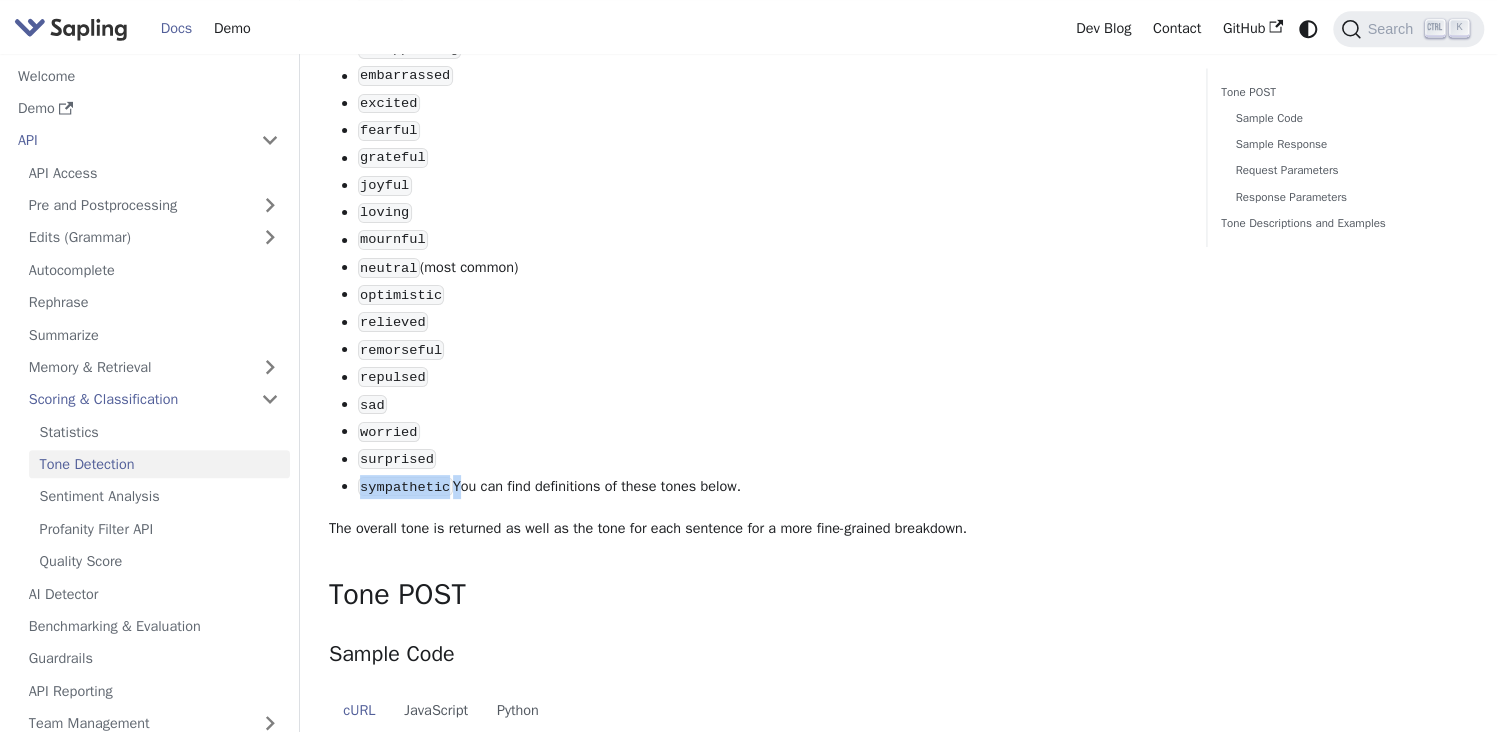click on "admiring
amused
angry
annoyed
approving
aware
confident
confused
curious
eager
disappointed
disapproving
embarrassed
excited
fearful
grateful
joyful
loving
mournful
neutral  (most common)
optimistic
relieved
remorseful
repulsed
sad
worried
surprised
sympathetic
You can find definitions of these tones below." at bounding box center [753, 117] 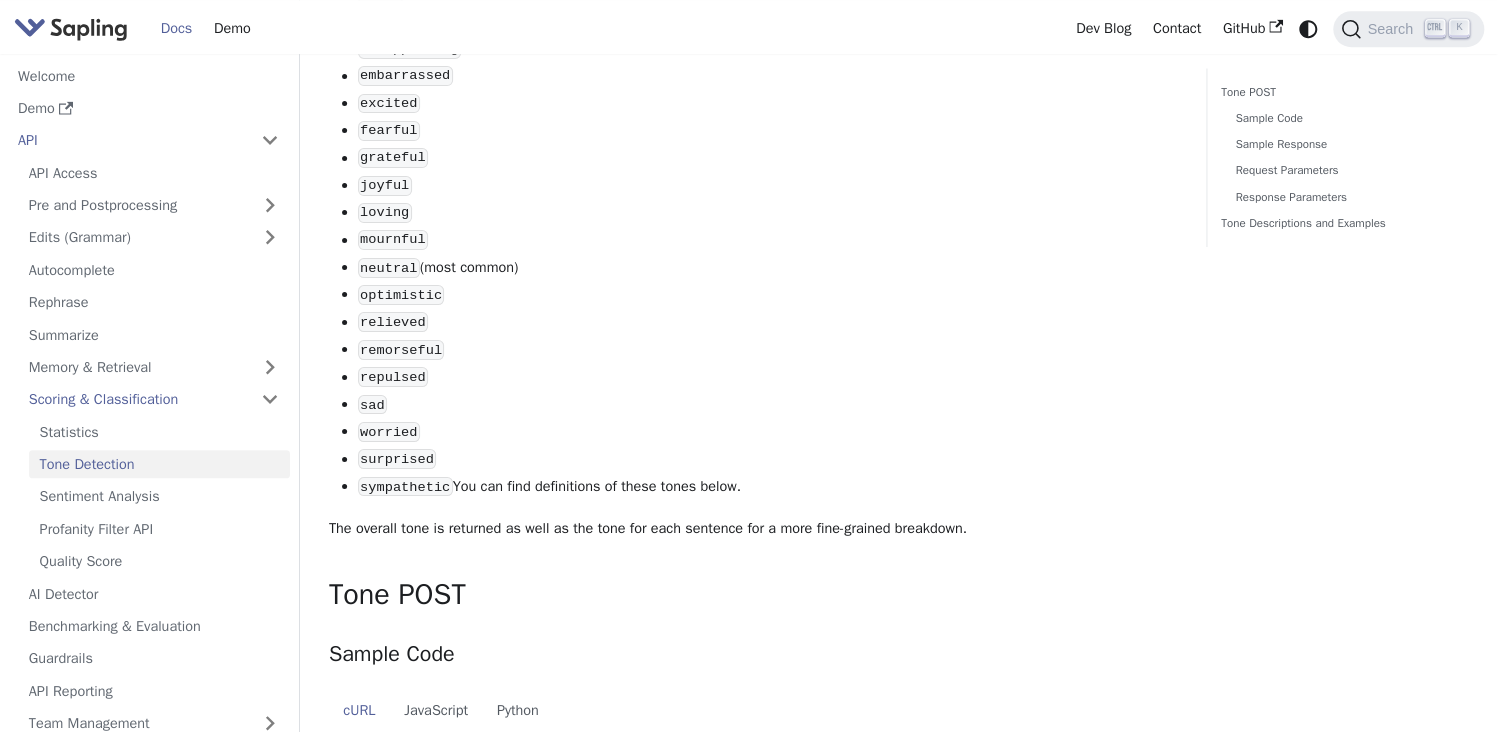 click on "Tone Detection The tone endpoint checks the tone for a given text.
This is similar to our  sentiment endpoint , but provides more fine-grained categories.
Try it out
The endpoint includes 28 tones ( contact us ) if you're looking for other tones).
admiring
amused
angry
annoyed
approving
aware
confident
confused
curious
eager
disappointed
disapproving
embarrassed
excited
fearful
grateful
joyful
loving
mournful
neutral  (most common)
optimistic
relieved
remorseful
repulsed
sad
worried
surprised
sympathetic
You can find definitions of these tones below.
The overall tone is returned as well as the tone for each sentence for a more fine-grained breakdown.
Tone POST ​
Sample Code ​
cURL JavaScript Python curl -X POST [URL] \      -H "Content-Type: application/json" \      -d '{"key":"<api-key>", "text":"Really stoked about this! Will it be ready by next week?"}' import   axios   from   'axios' ; async     run (" at bounding box center (753, 1838) 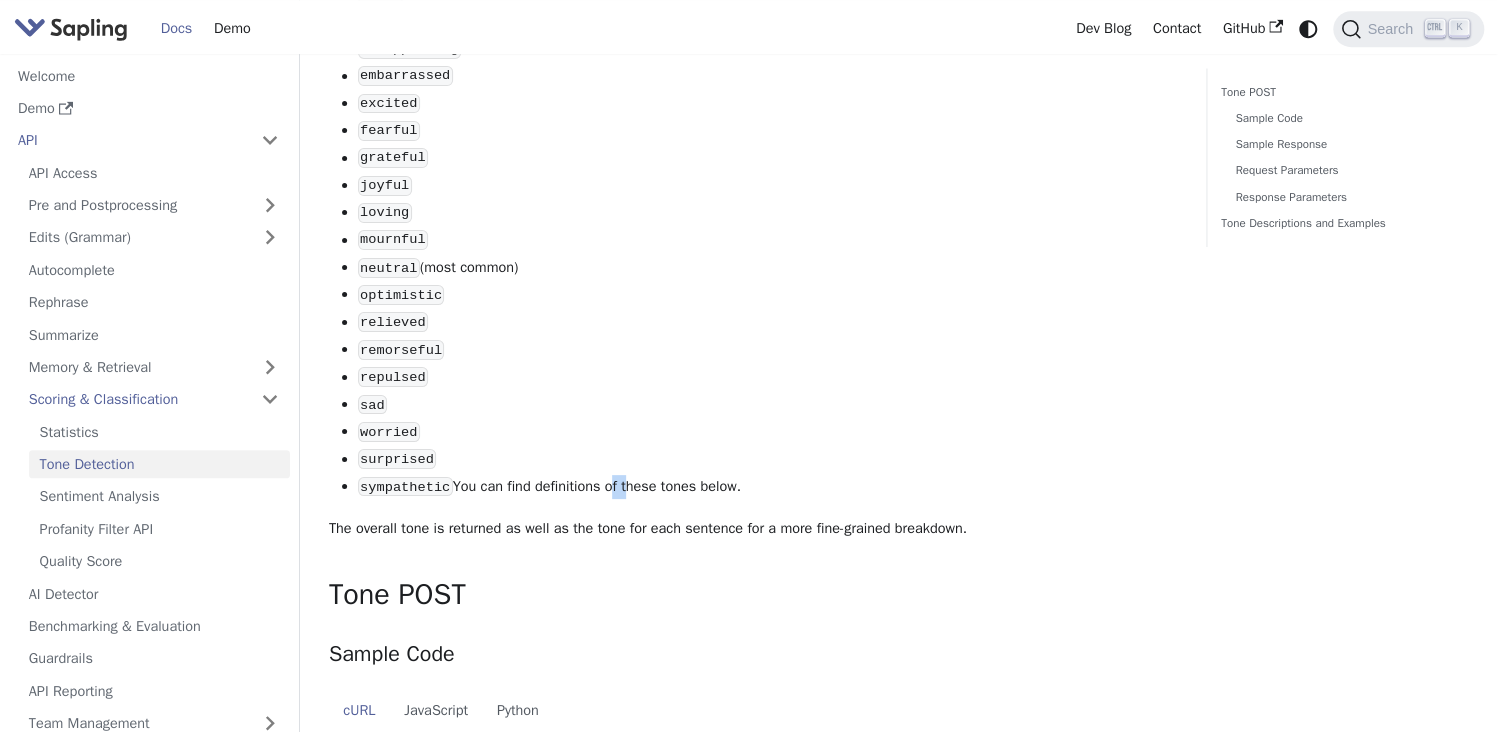 drag, startPoint x: 607, startPoint y: 513, endPoint x: 771, endPoint y: 513, distance: 164 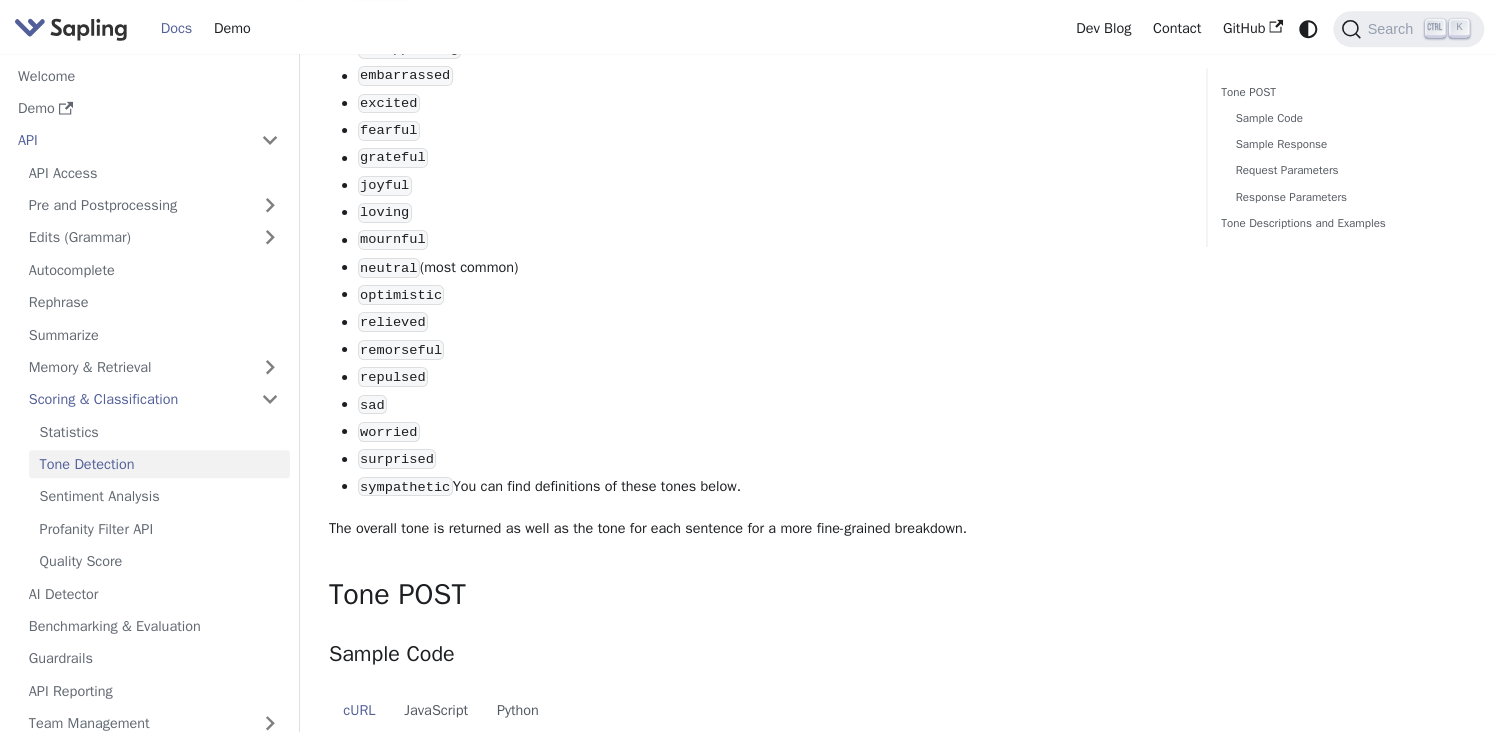click on "sympathetic
You can find definitions of these tones below." at bounding box center [767, 487] 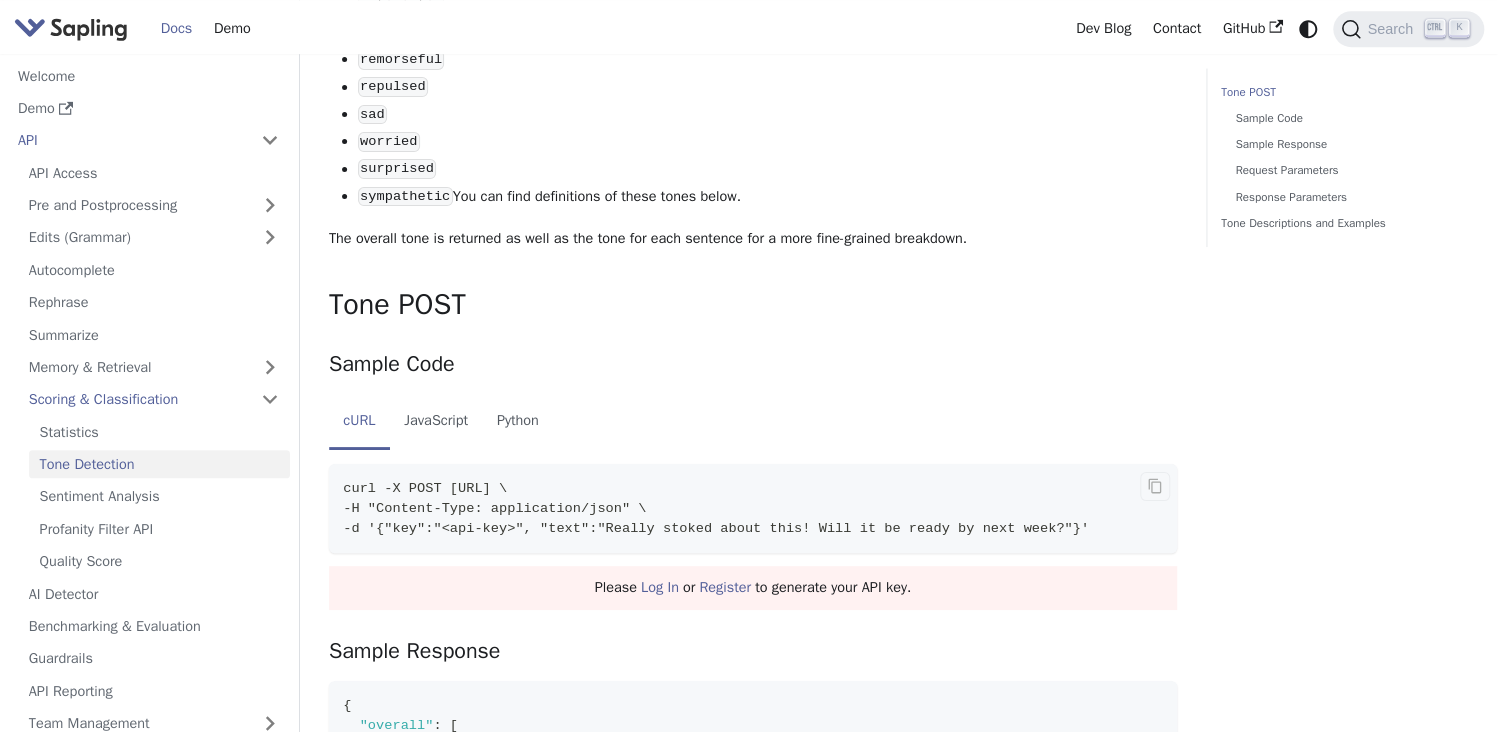 scroll, scrollTop: 900, scrollLeft: 0, axis: vertical 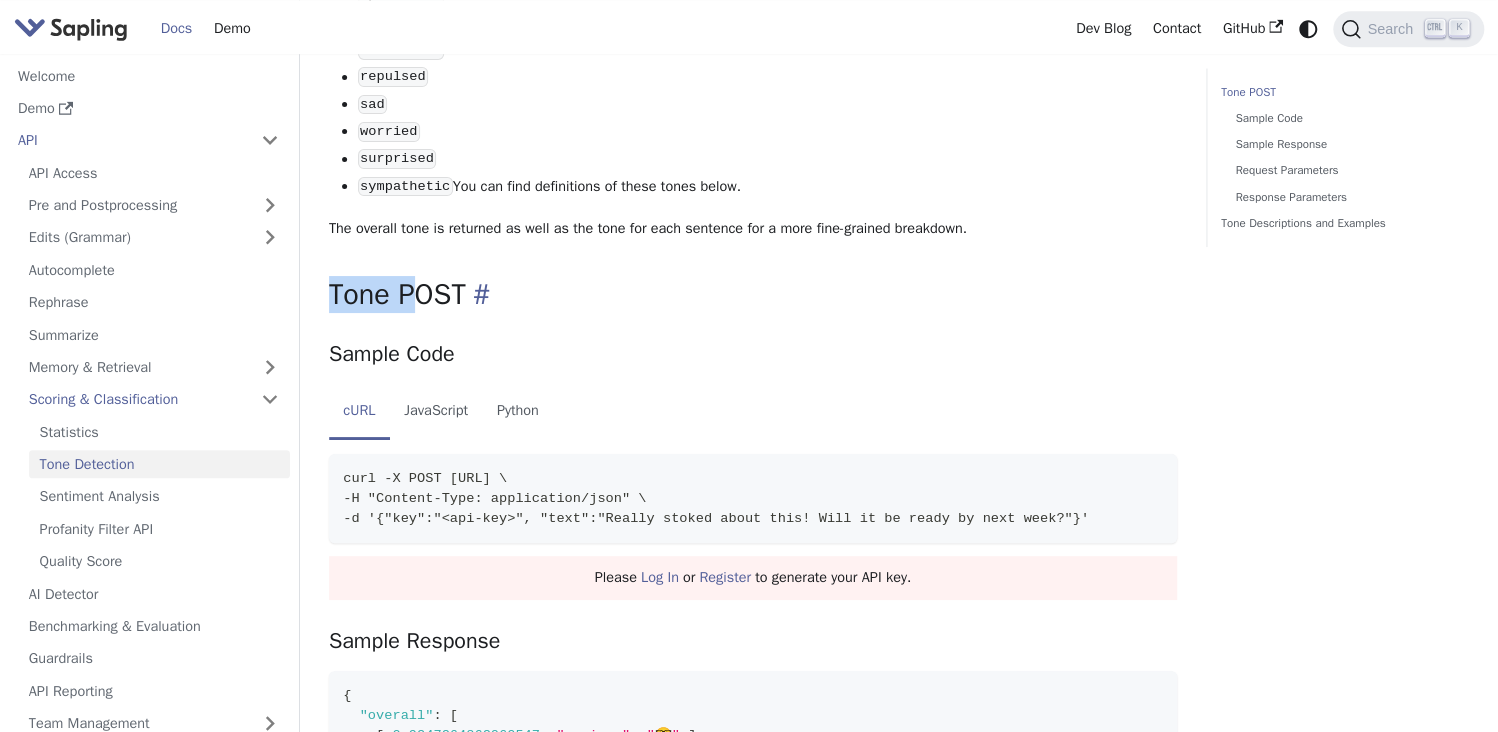 drag, startPoint x: 321, startPoint y: 329, endPoint x: 530, endPoint y: 325, distance: 209.03827 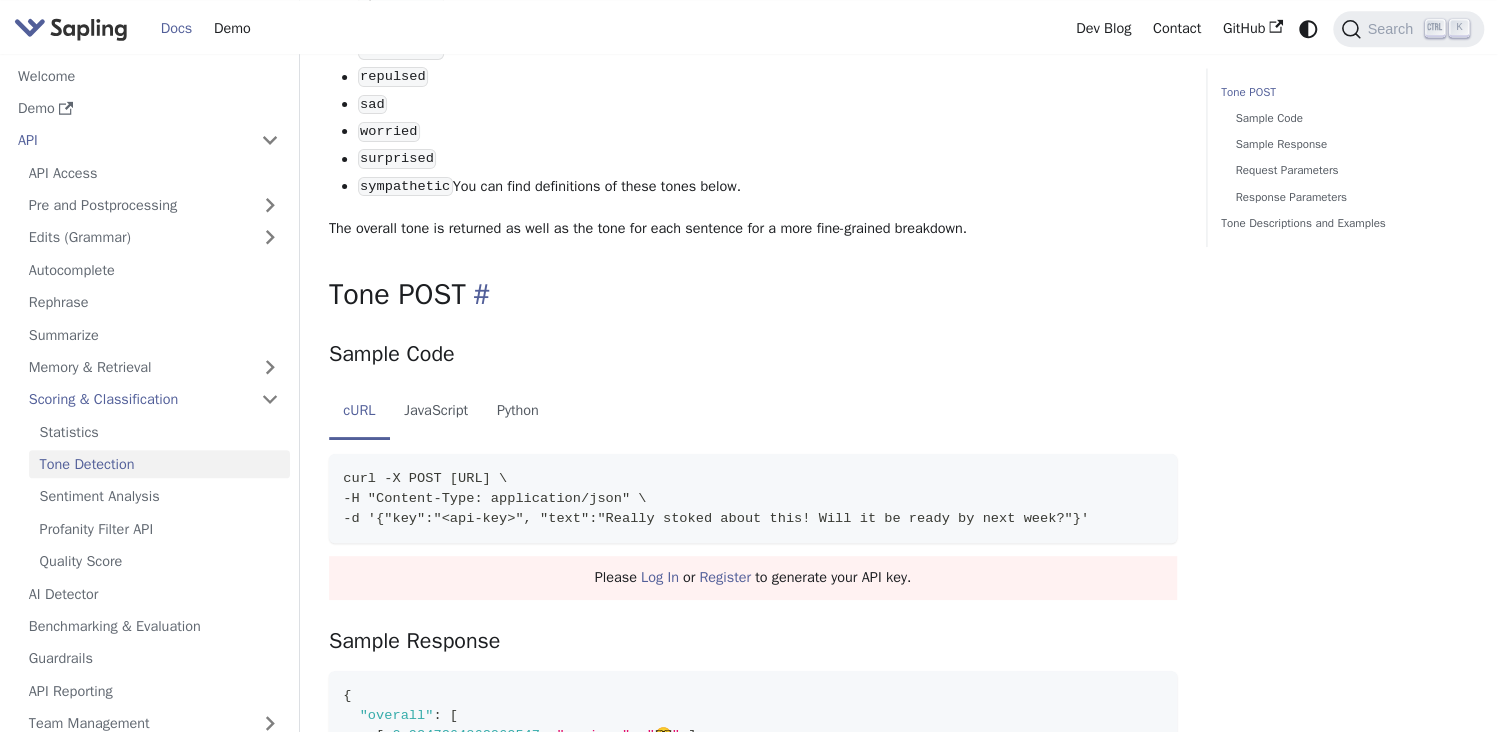 click on "Tone POST ​" at bounding box center (753, 295) 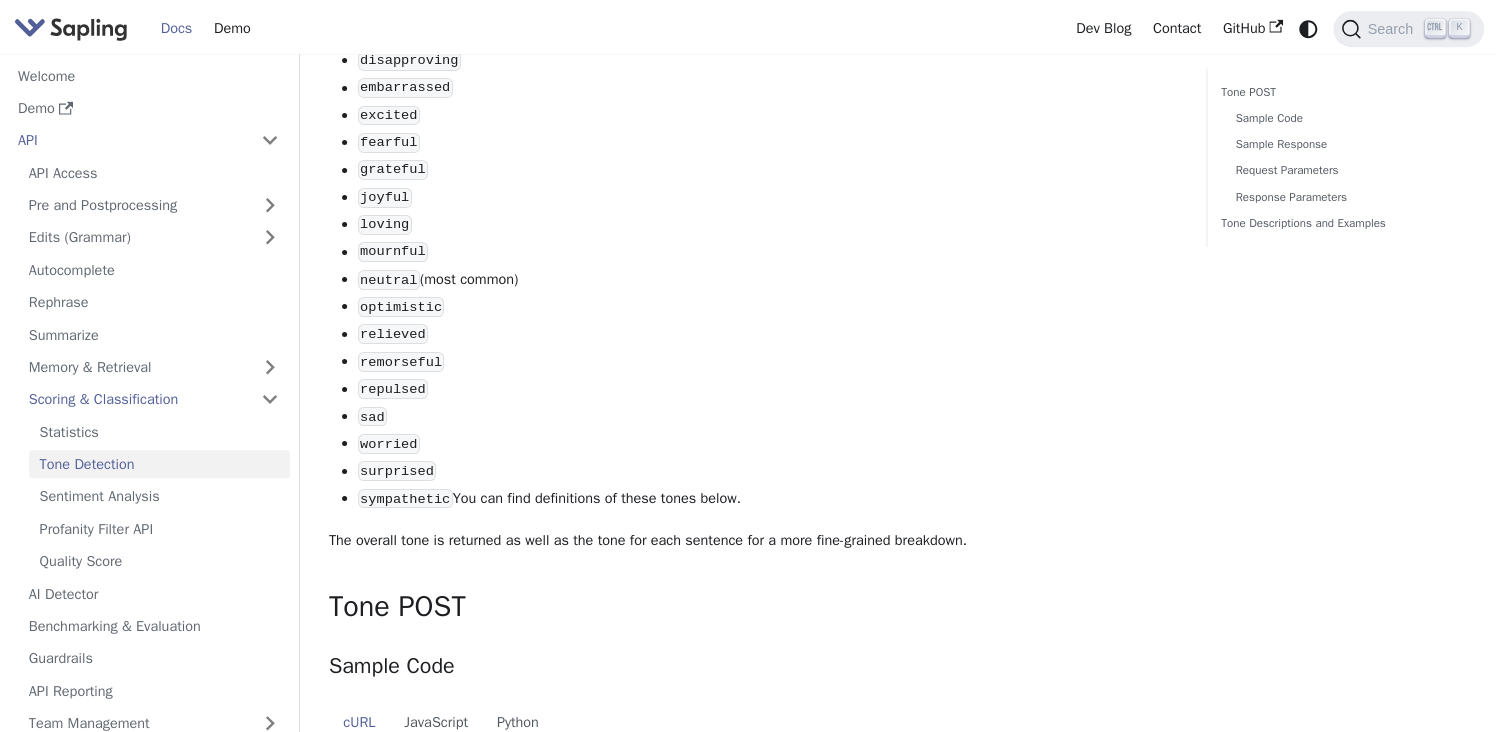 scroll, scrollTop: 600, scrollLeft: 0, axis: vertical 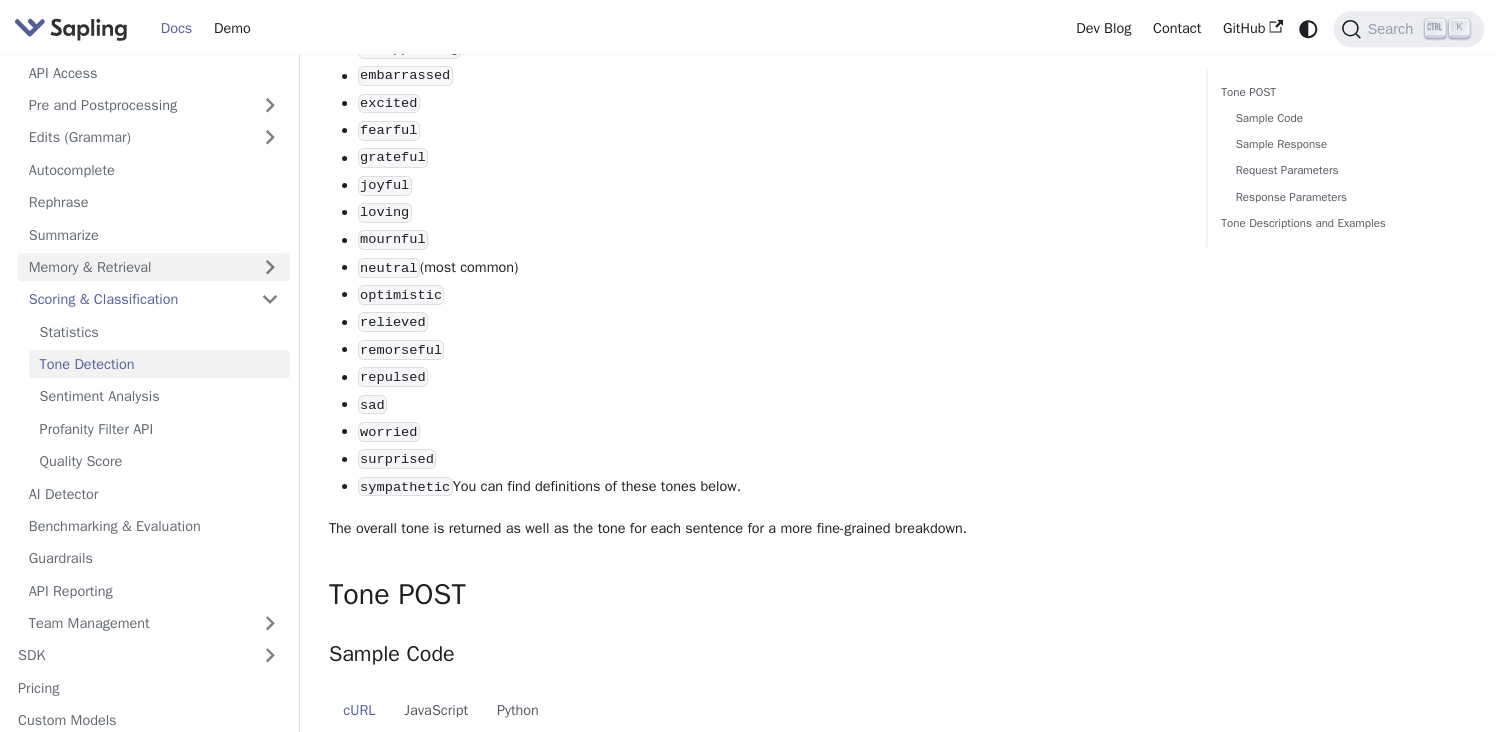 click on "Memory & Retrieval" at bounding box center (154, 267) 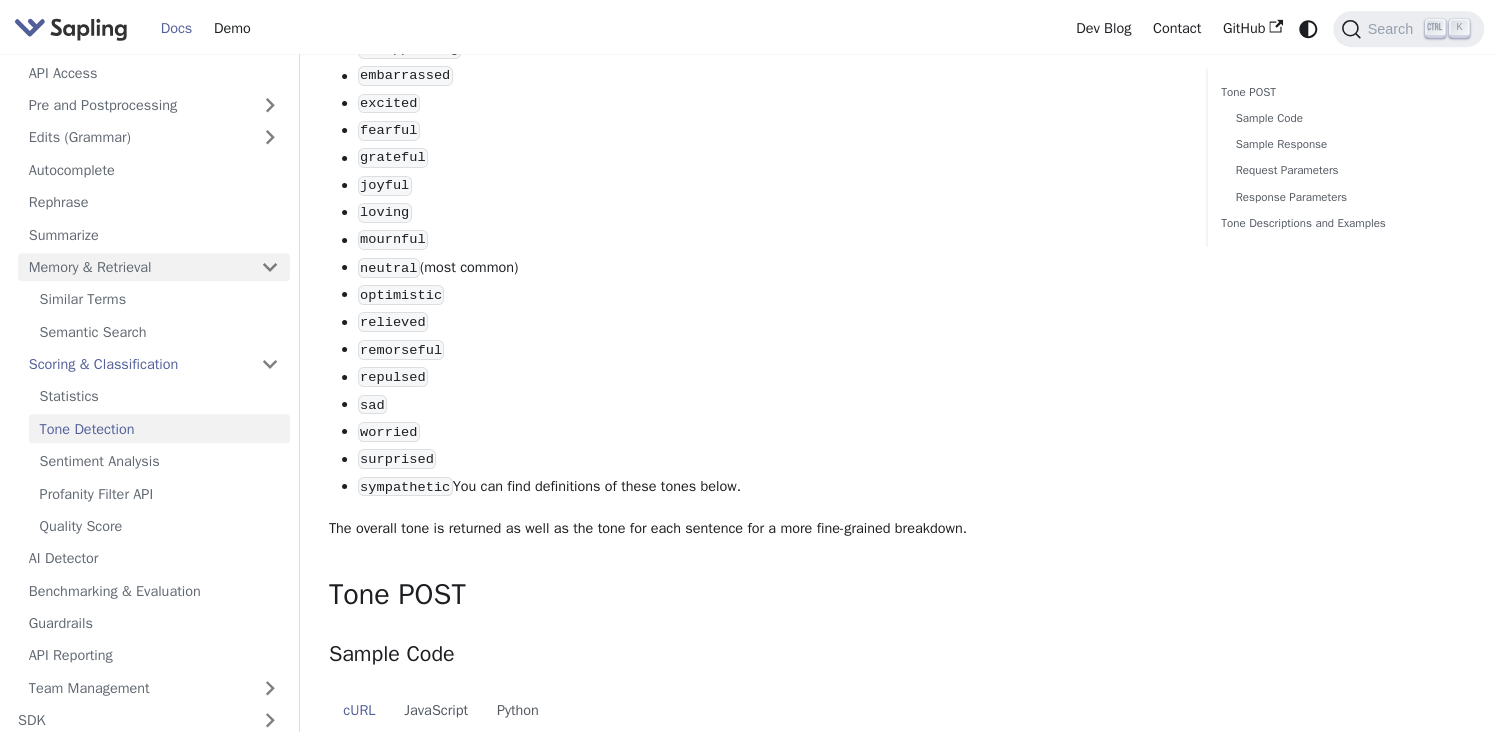 click on "Memory & Retrieval" at bounding box center [154, 267] 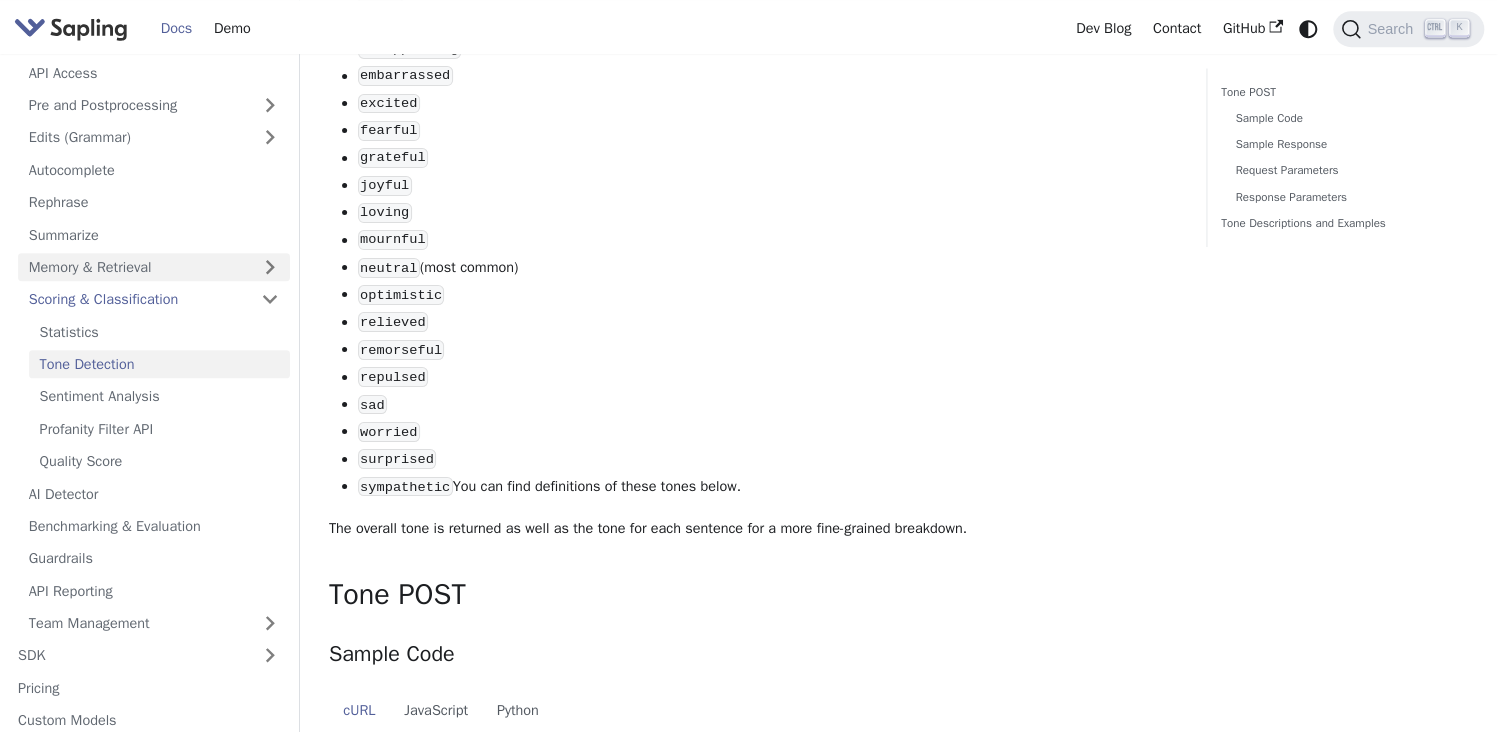 scroll, scrollTop: 270, scrollLeft: 0, axis: vertical 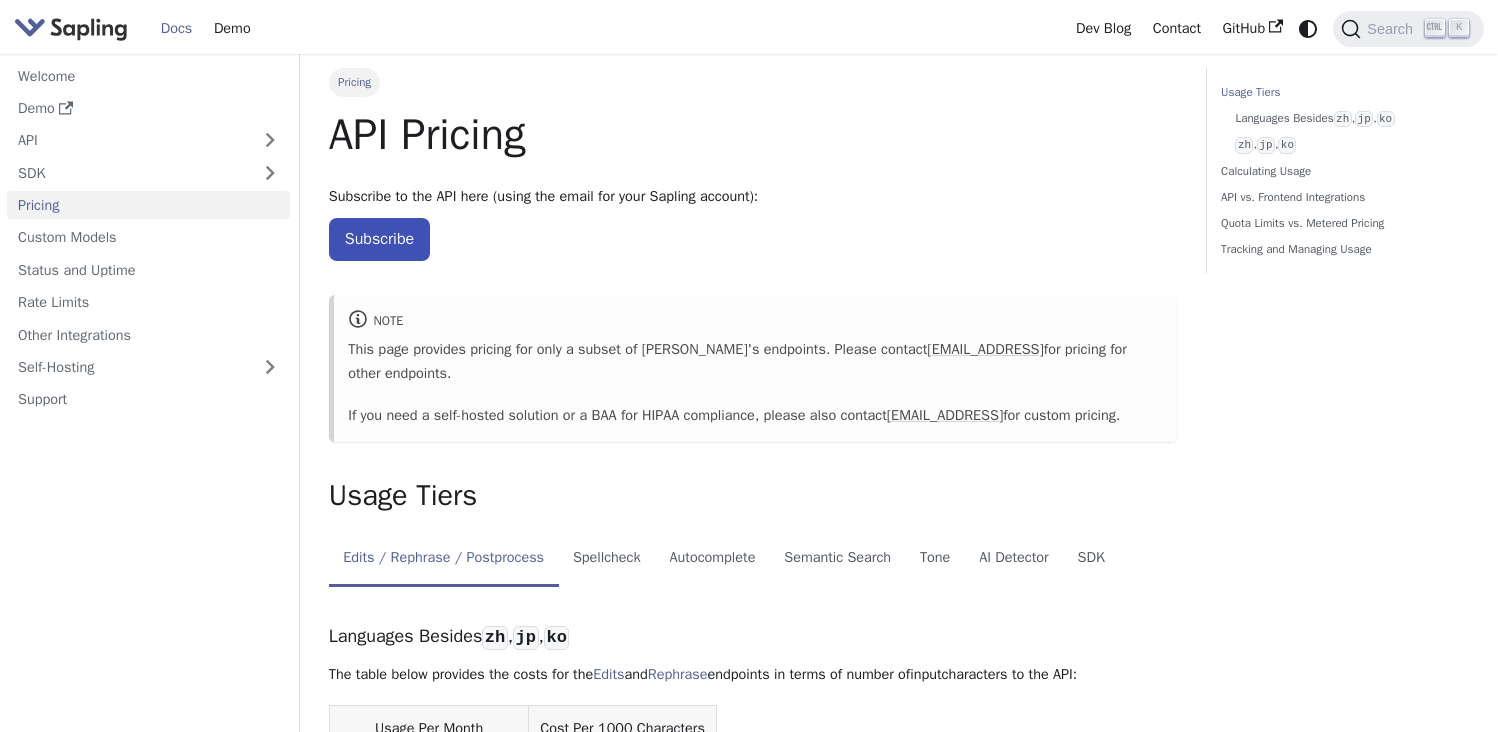 click on "0-10 million chars $0.025" at bounding box center [522, 775] 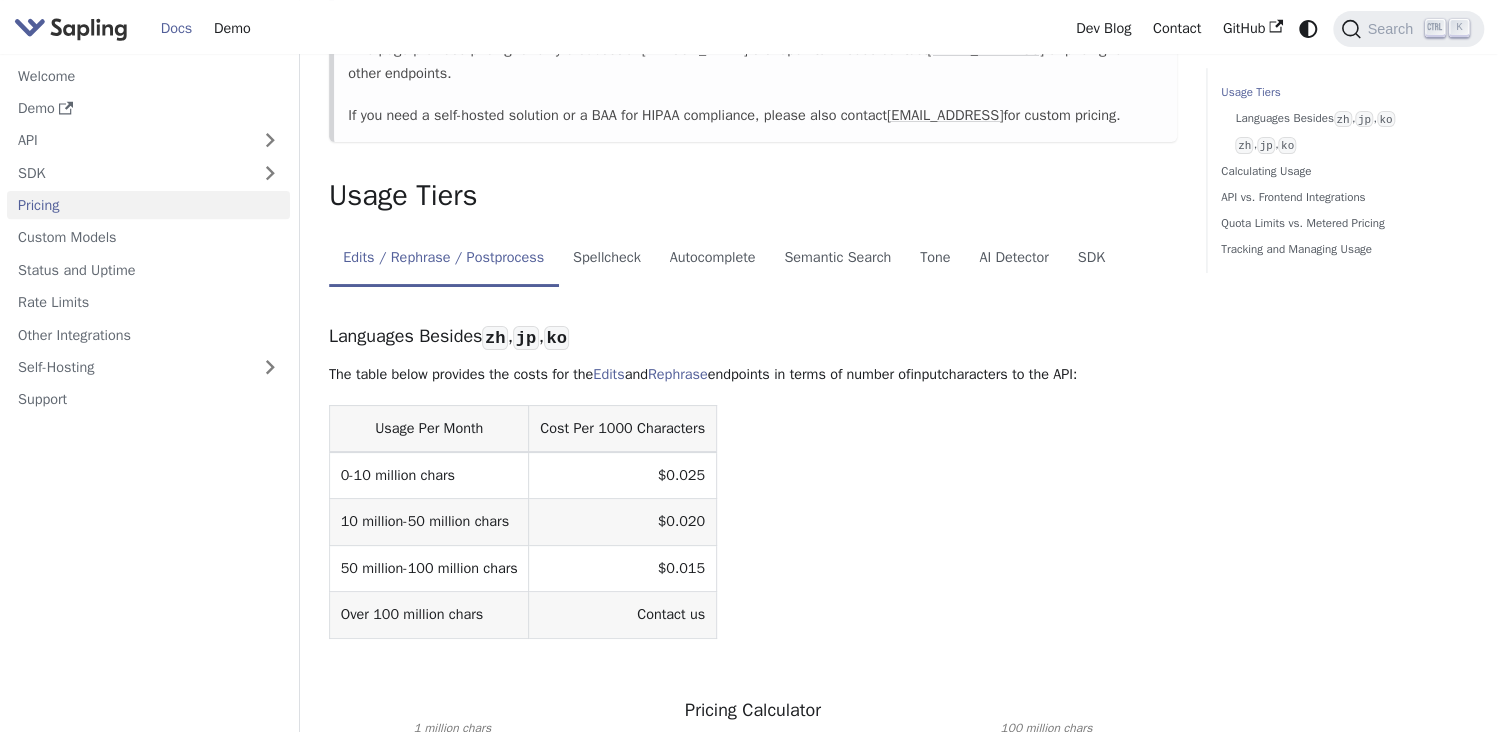 scroll, scrollTop: 0, scrollLeft: 0, axis: both 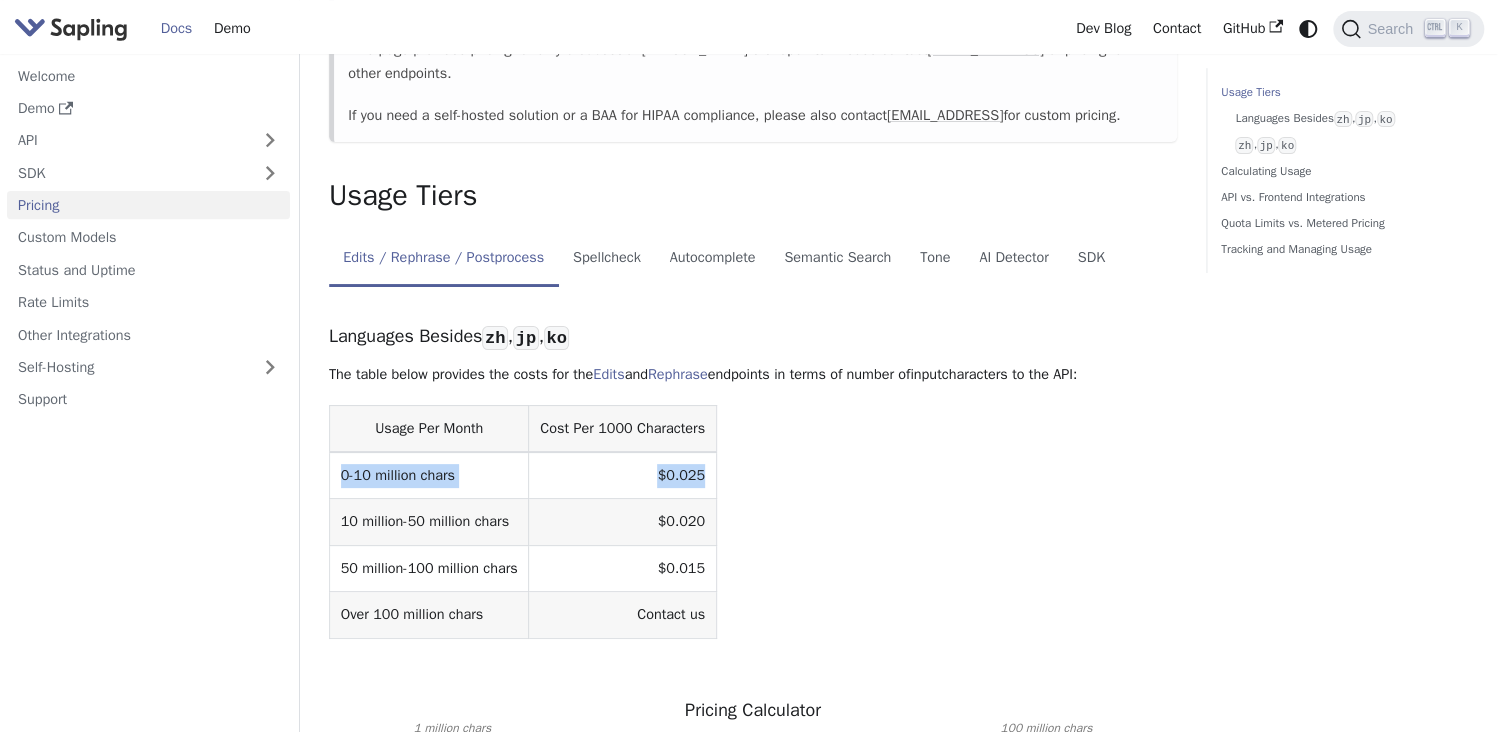 drag, startPoint x: 710, startPoint y: 473, endPoint x: 323, endPoint y: 490, distance: 387.3732 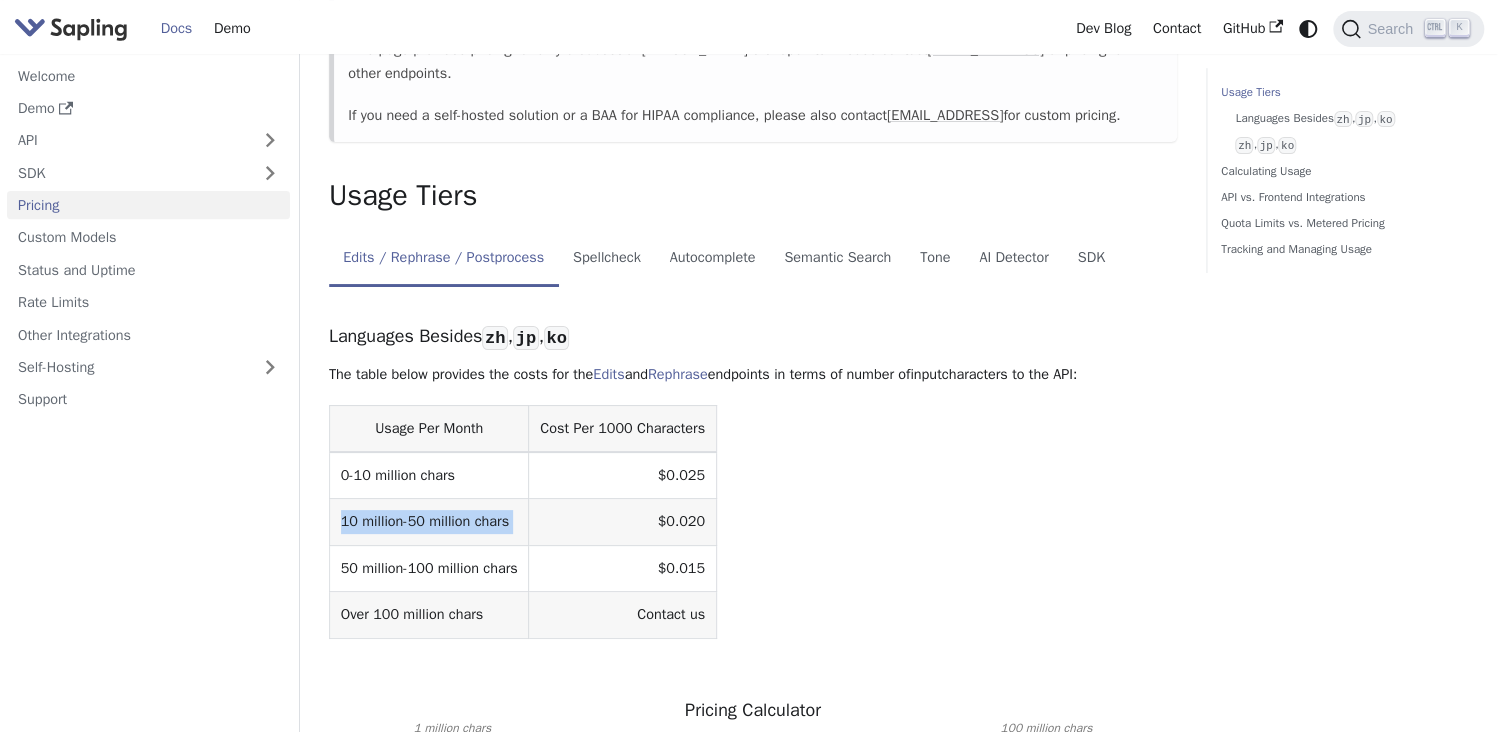 drag, startPoint x: 340, startPoint y: 524, endPoint x: 659, endPoint y: 516, distance: 319.1003 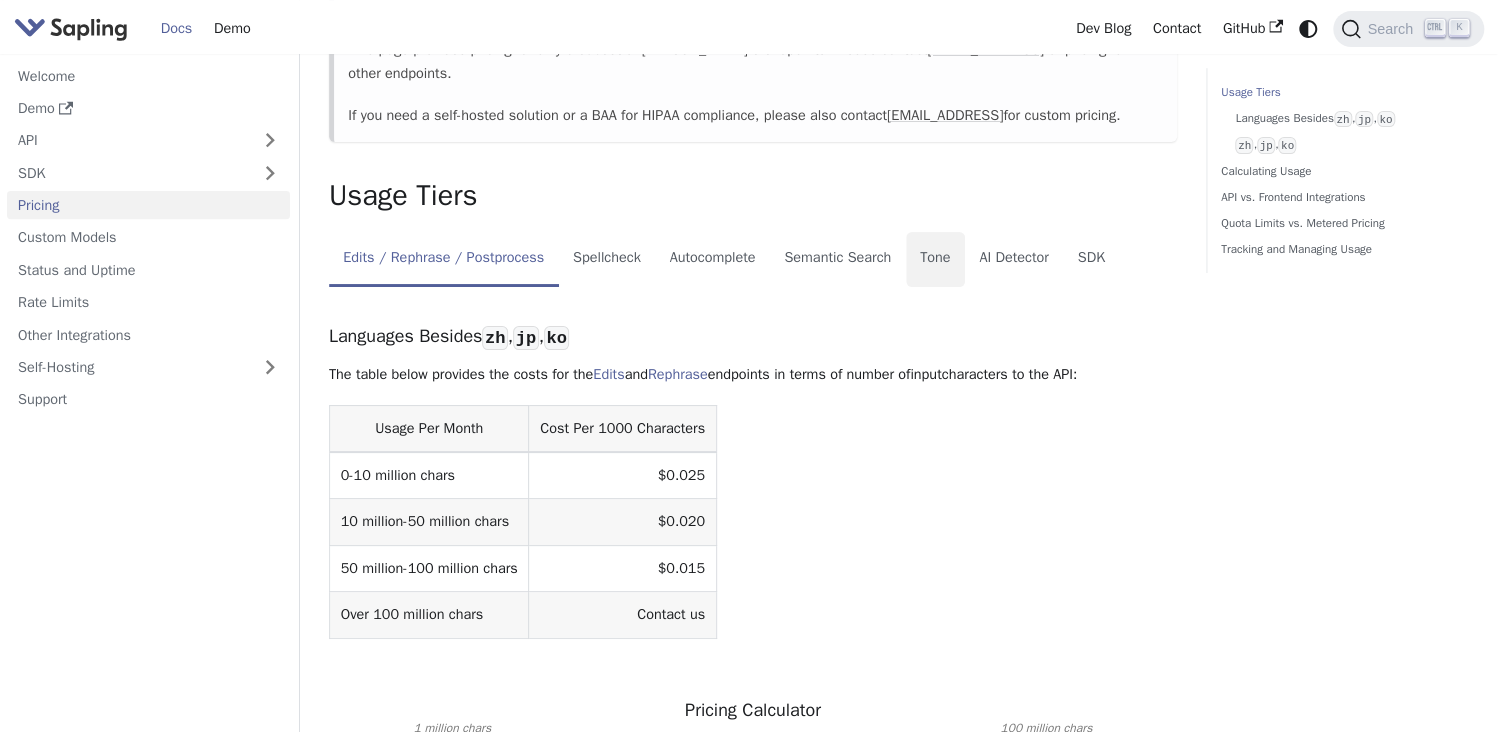 click on "Tone" at bounding box center [935, 260] 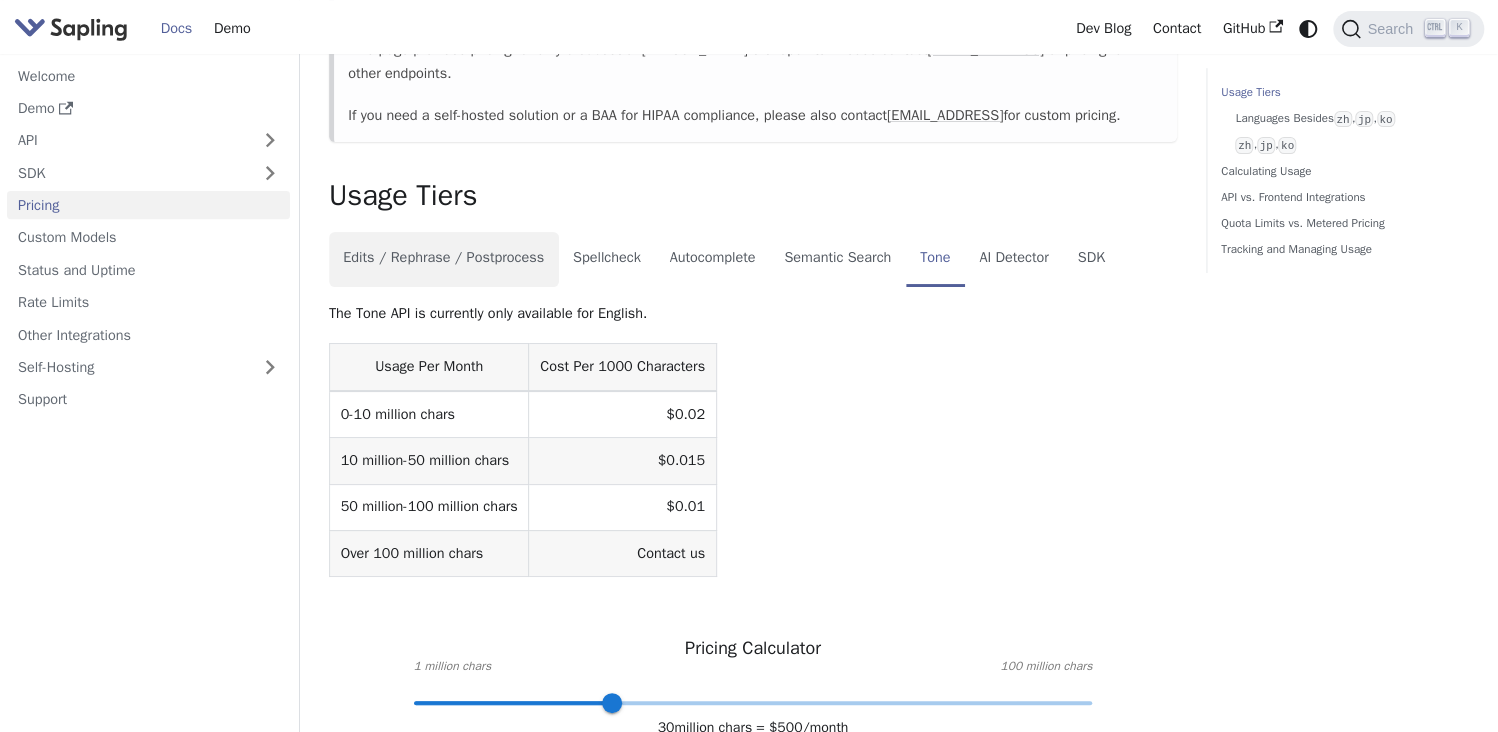 click on "Edits / Rephrase / Postprocess" at bounding box center [444, 260] 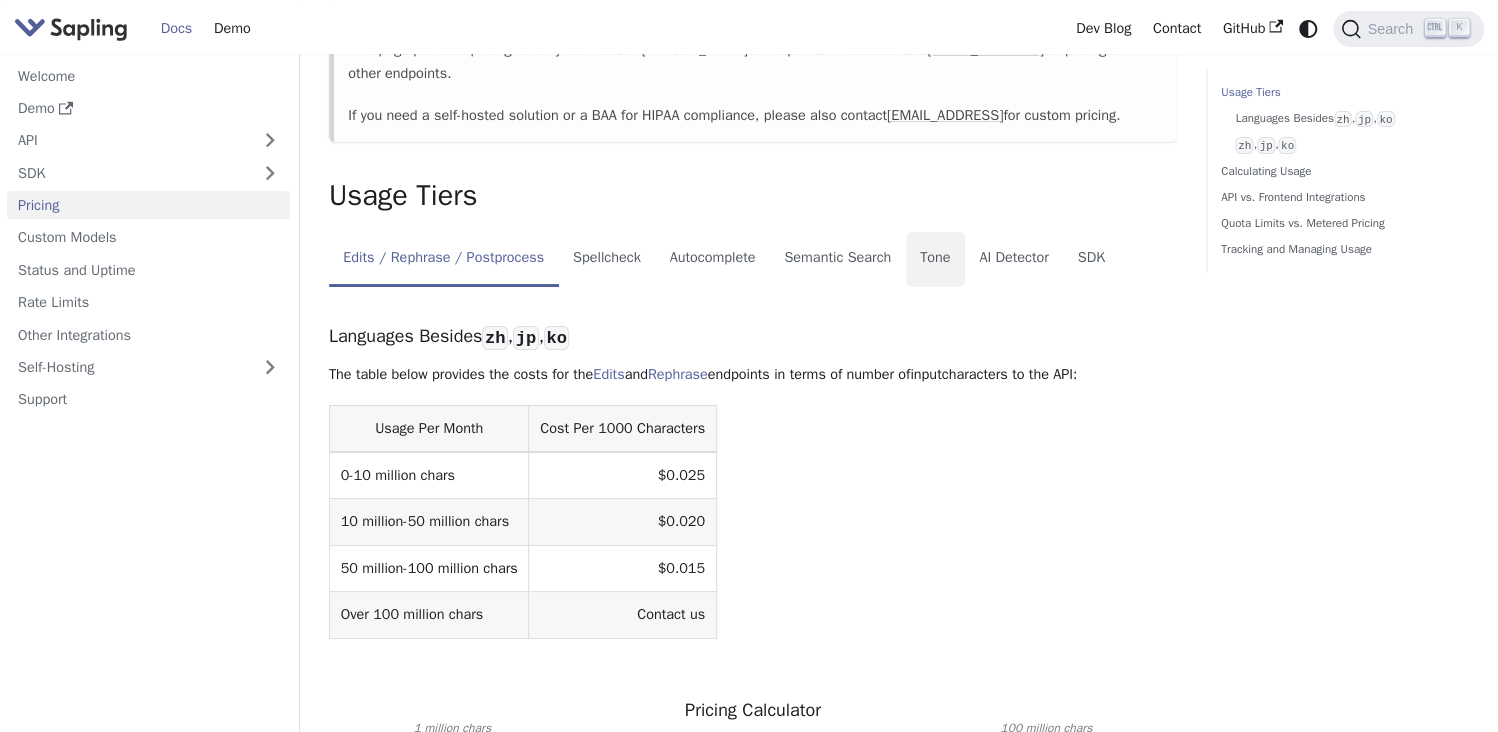click on "Tone" at bounding box center [935, 260] 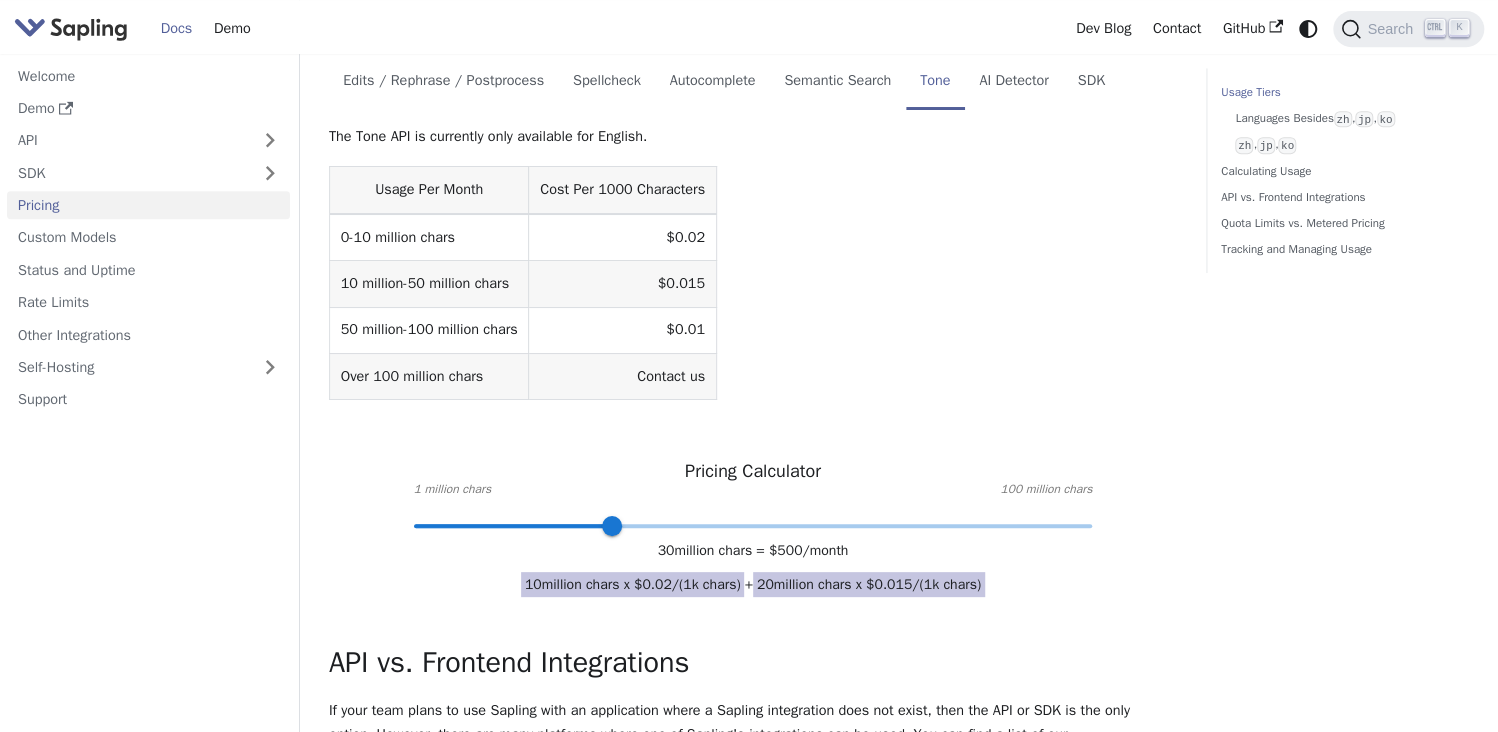 scroll, scrollTop: 500, scrollLeft: 0, axis: vertical 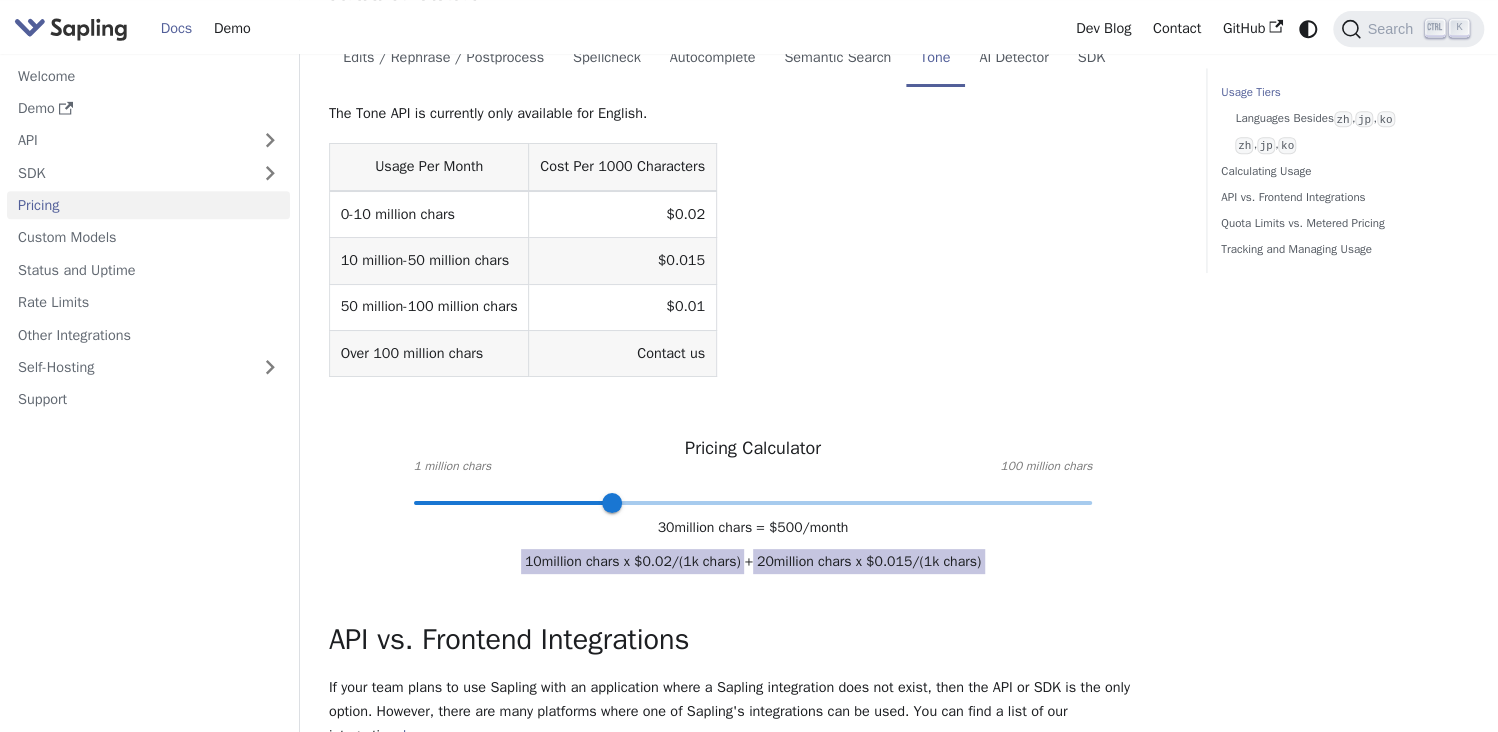 type 